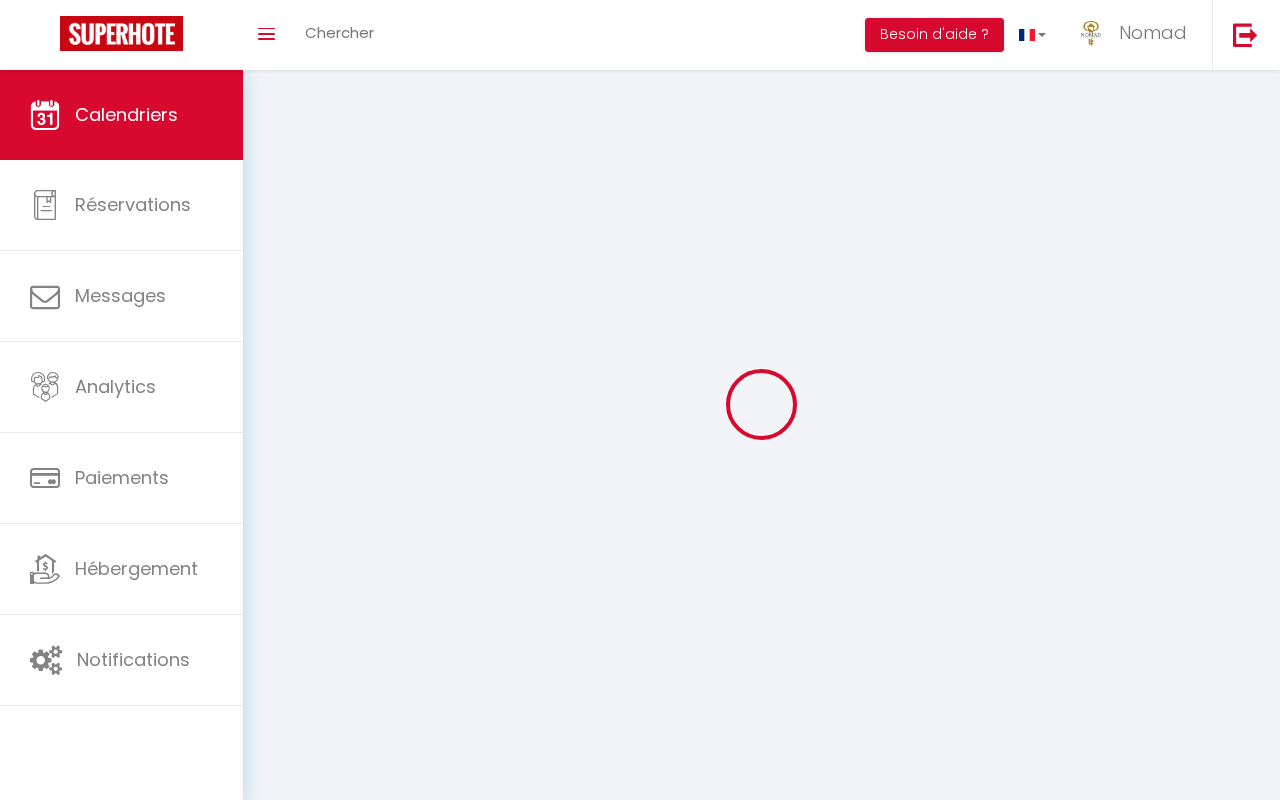 scroll, scrollTop: 0, scrollLeft: 0, axis: both 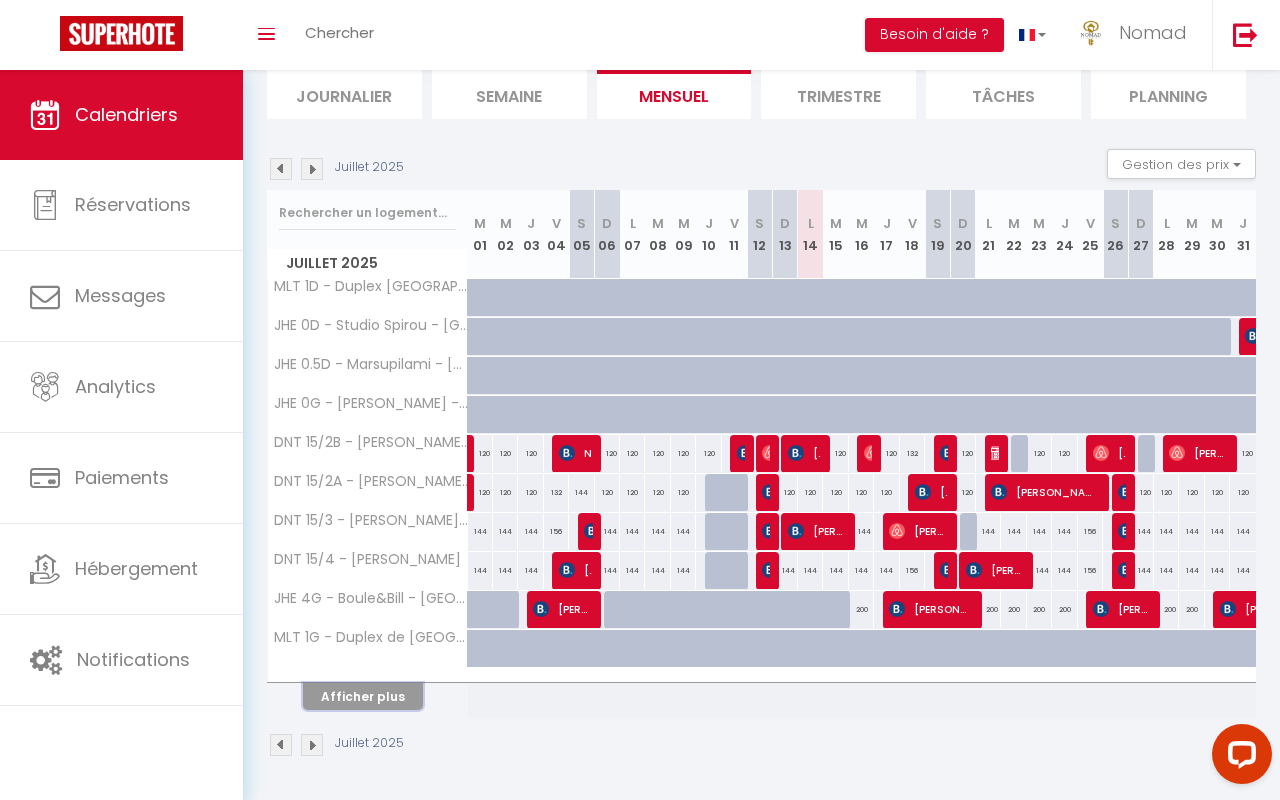 click on "Afficher plus" at bounding box center [363, 696] 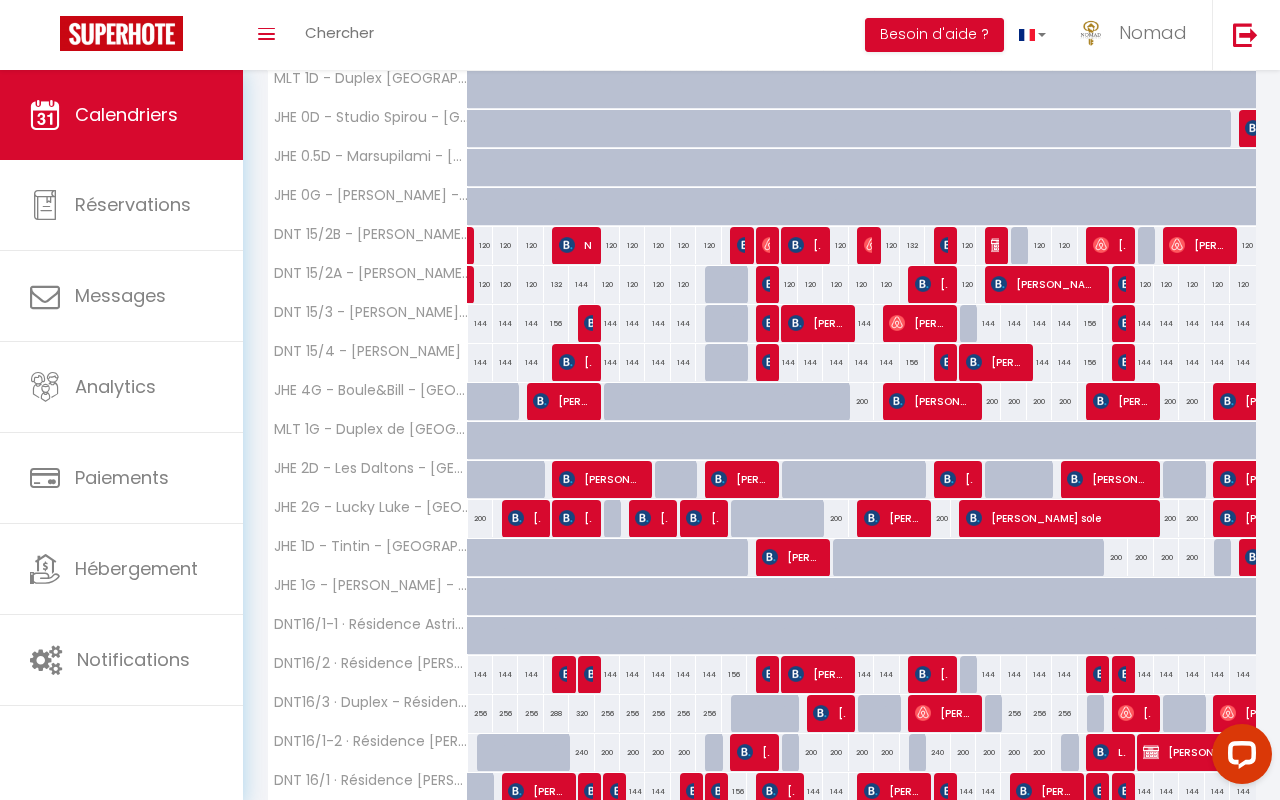 scroll, scrollTop: 479, scrollLeft: 0, axis: vertical 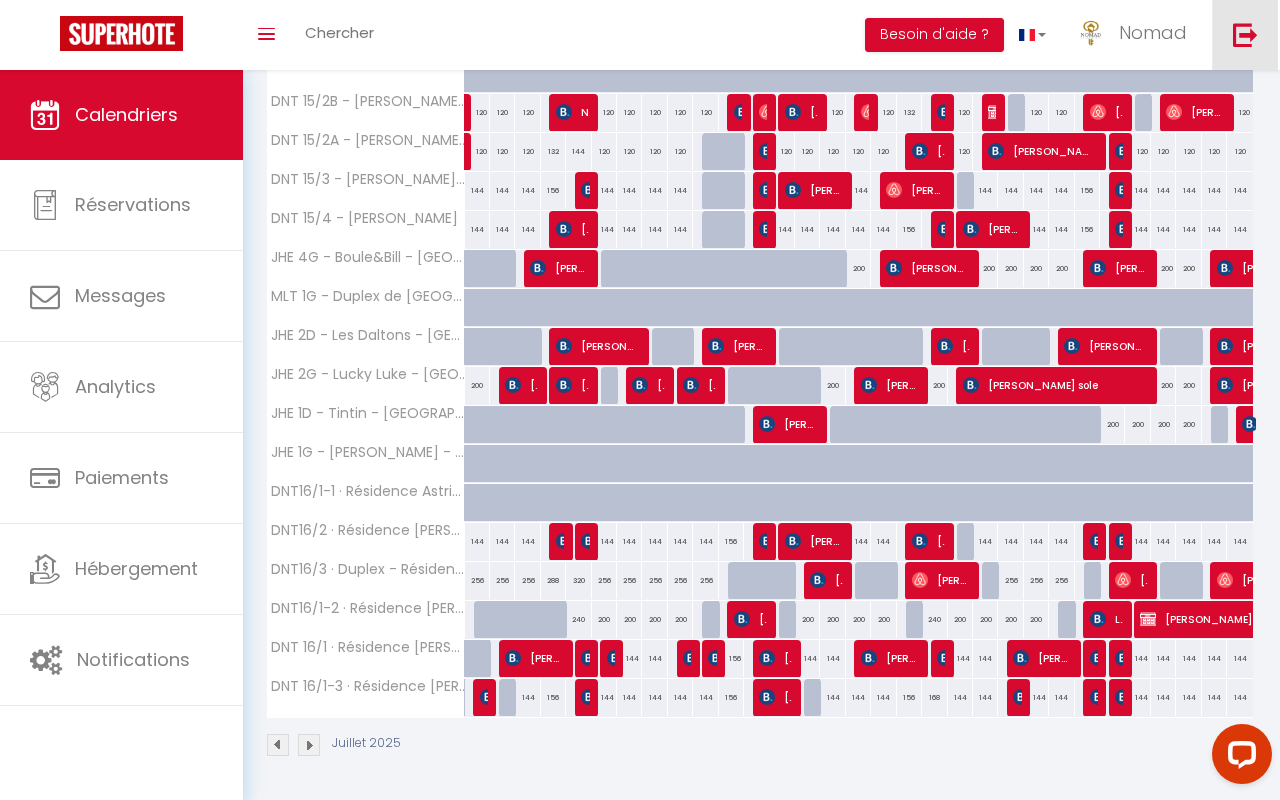 click at bounding box center (1245, 34) 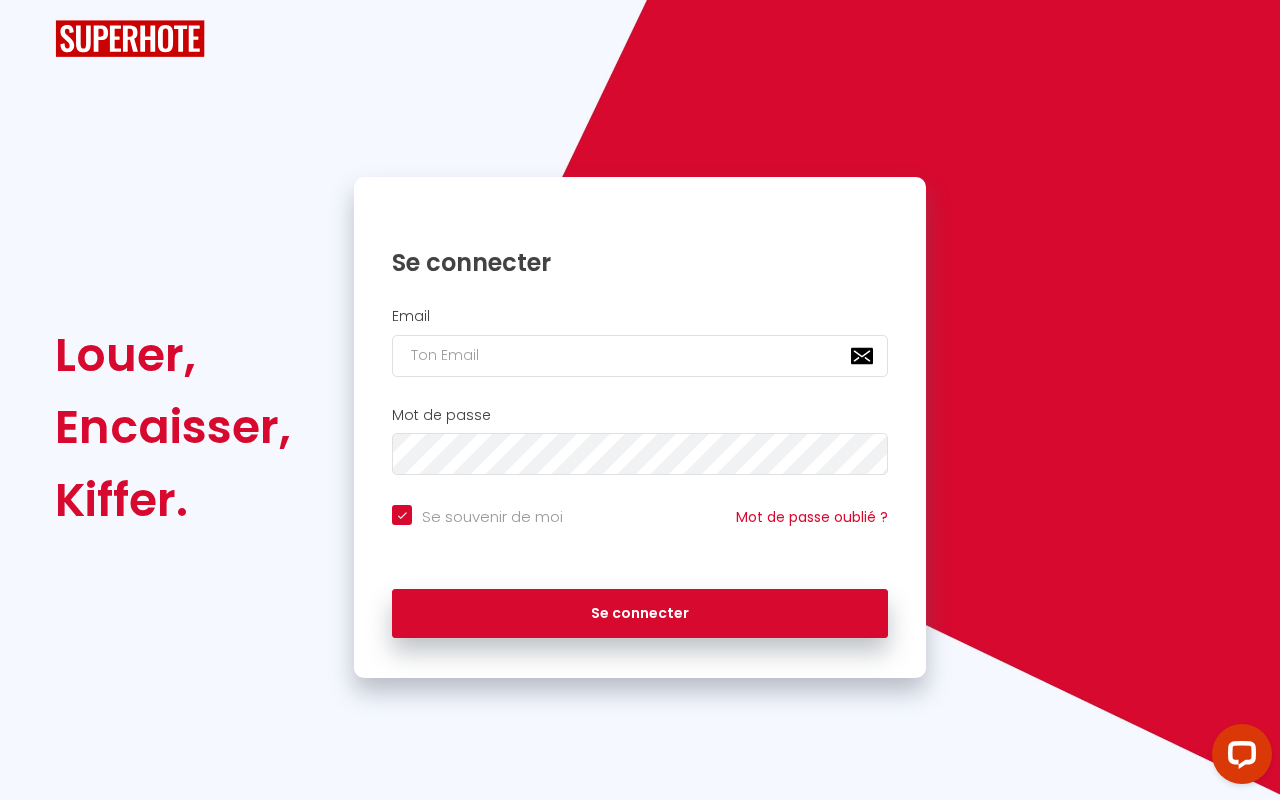click on "Louer,
Encaisser,
Kiffer.
Se connecter
Email     Mot de passe       Se souvenir de moi   Mot de passe oublié ?     Se connecter" at bounding box center (640, 339) 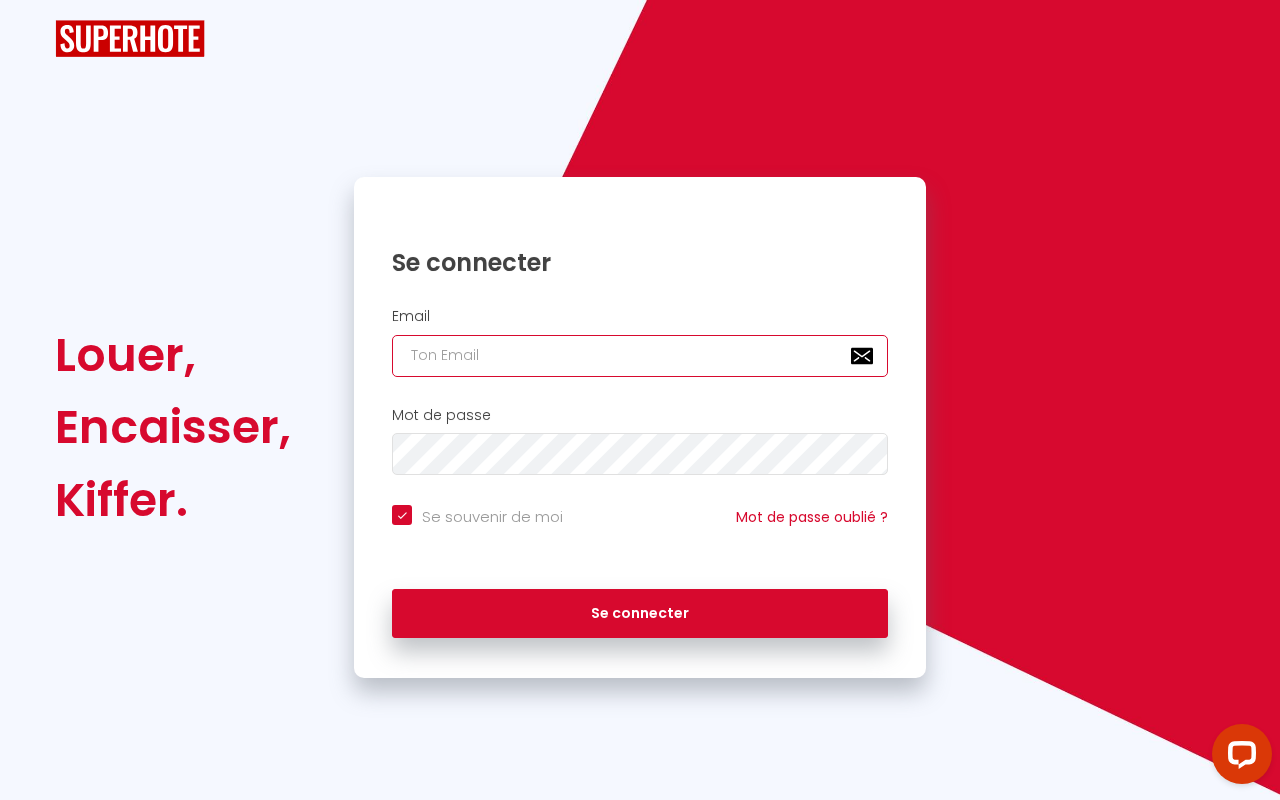 click at bounding box center (640, 356) 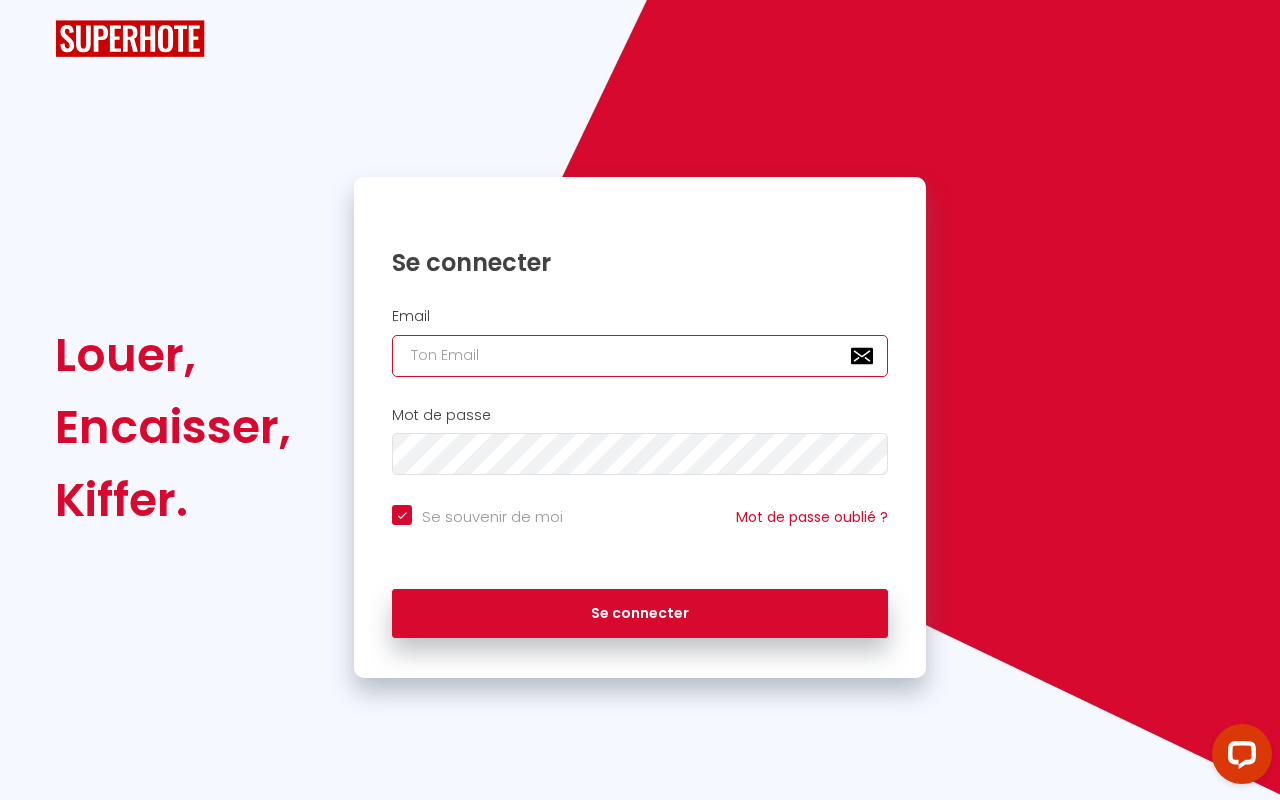 type on "[EMAIL_ADDRESS][DOMAIN_NAME]" 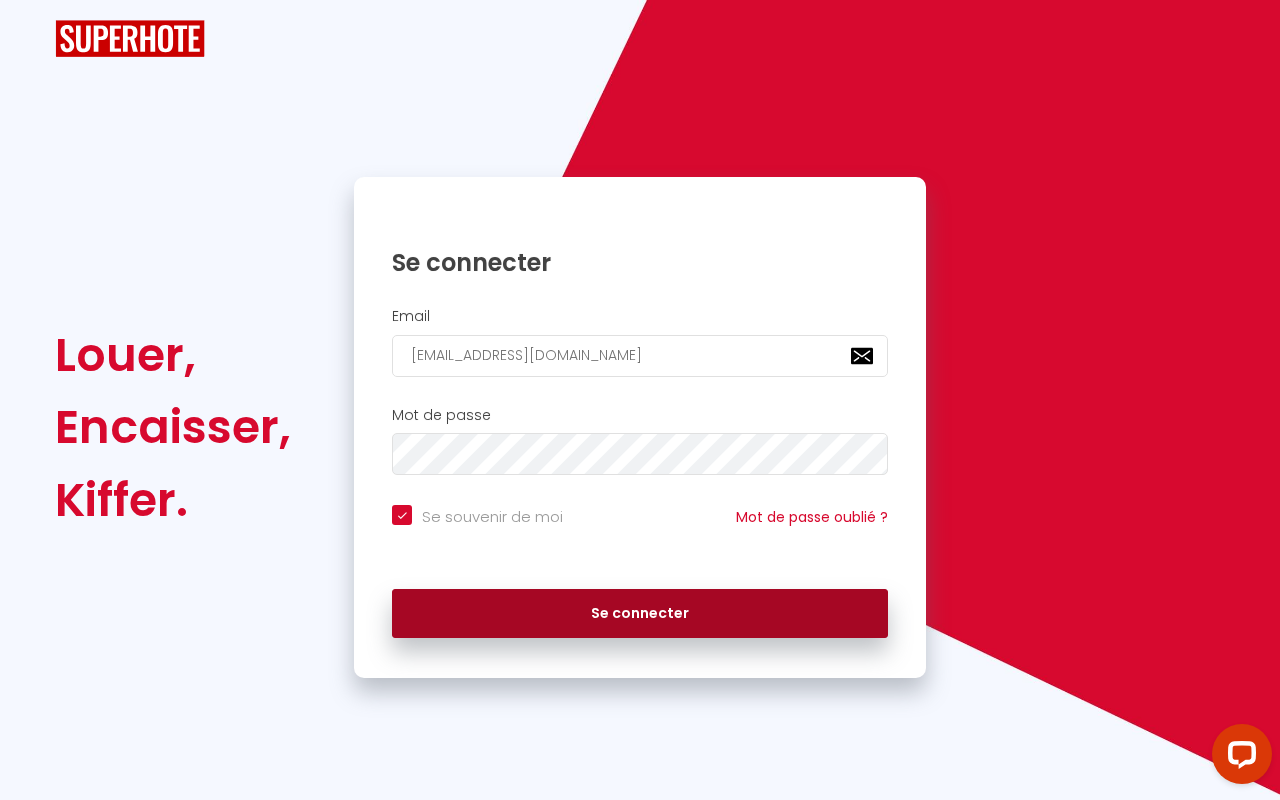 click on "Se connecter" at bounding box center [640, 614] 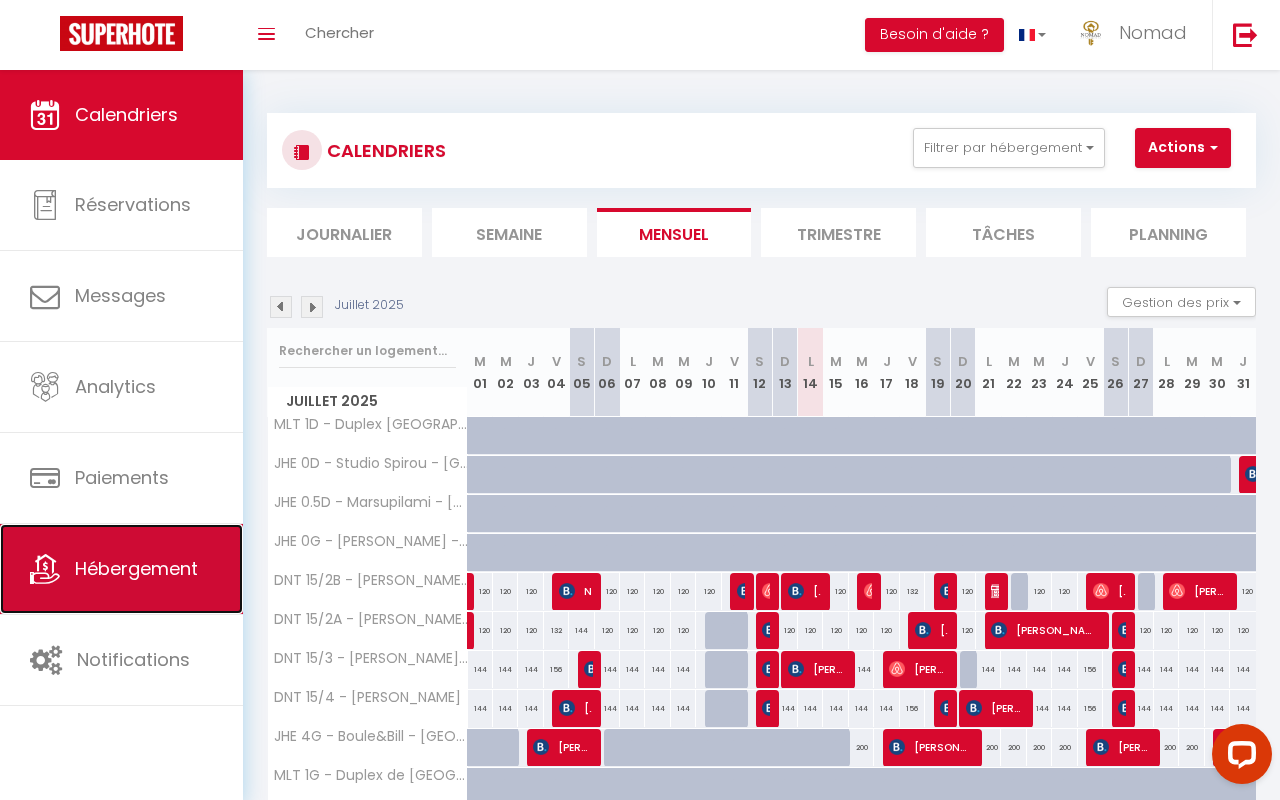 click on "Hébergement" at bounding box center [121, 569] 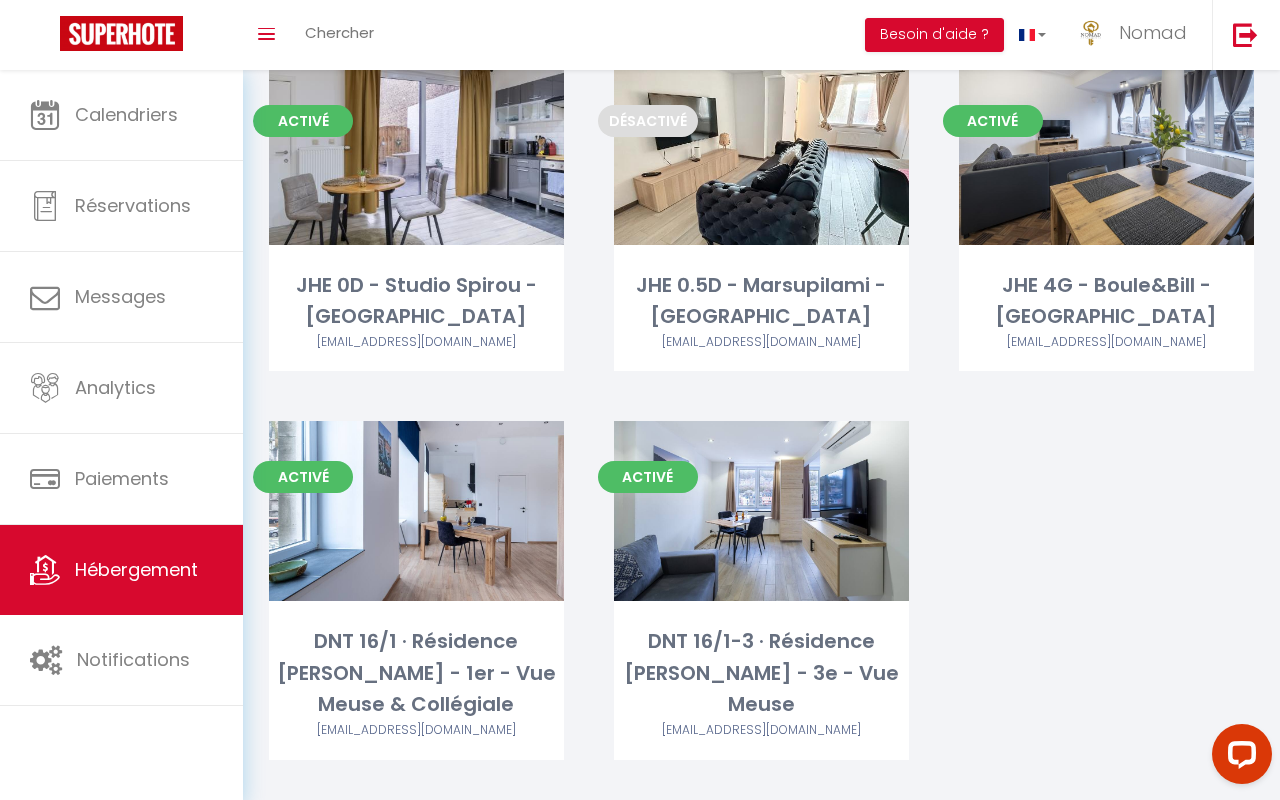 scroll, scrollTop: 1970, scrollLeft: 0, axis: vertical 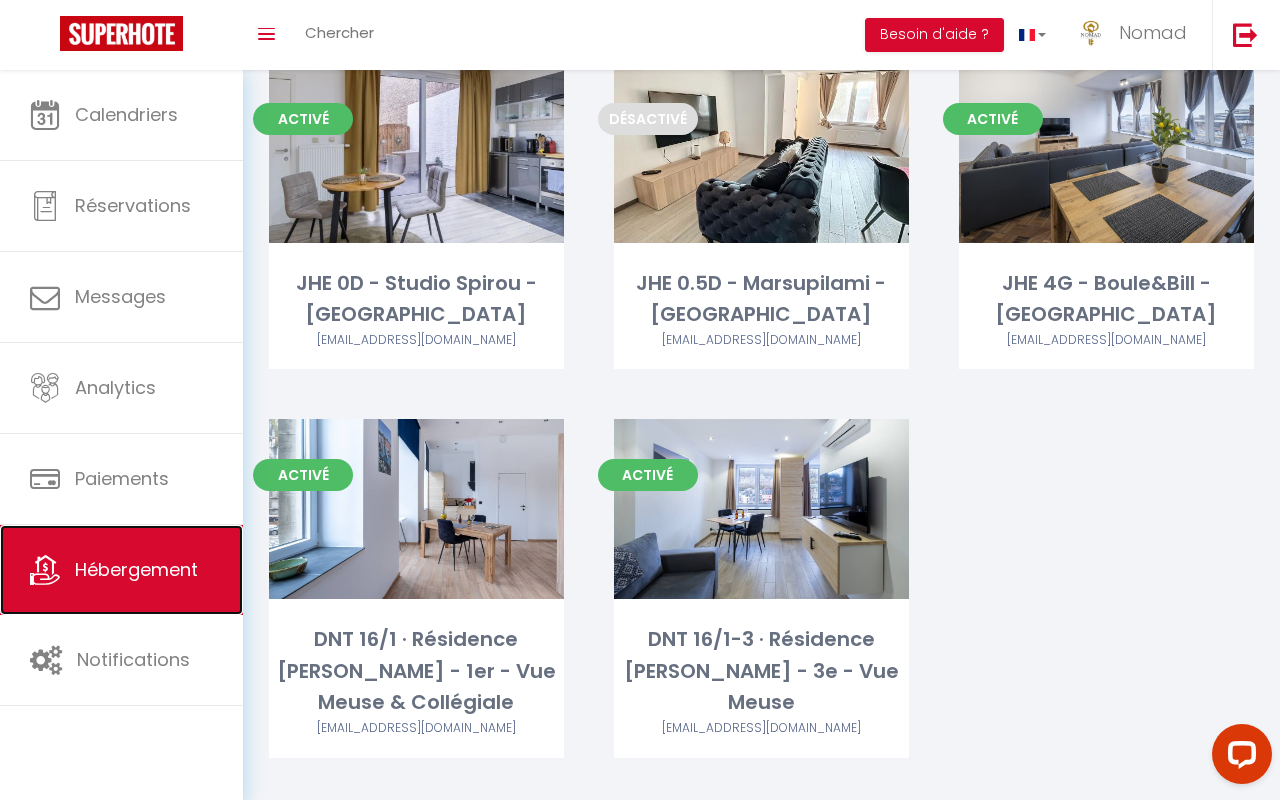 click on "Hébergement" at bounding box center [136, 569] 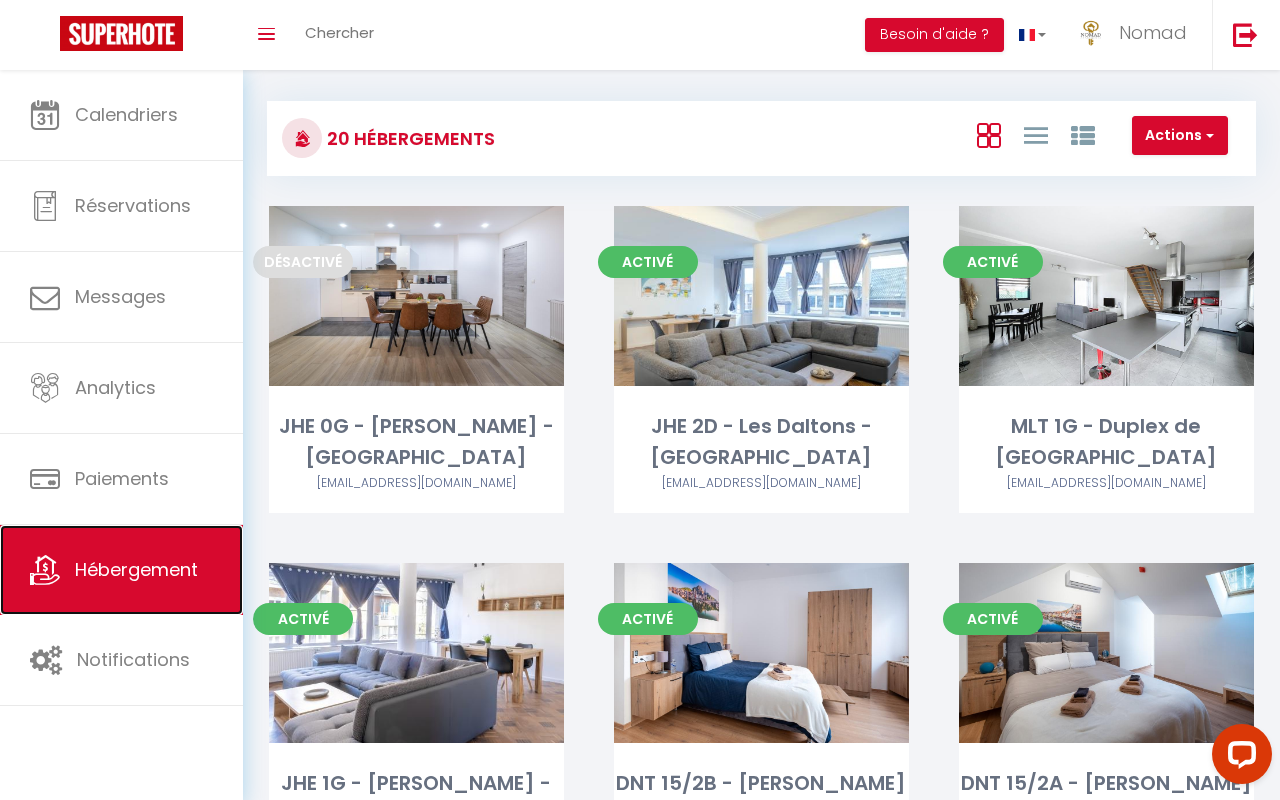 scroll, scrollTop: 0, scrollLeft: 0, axis: both 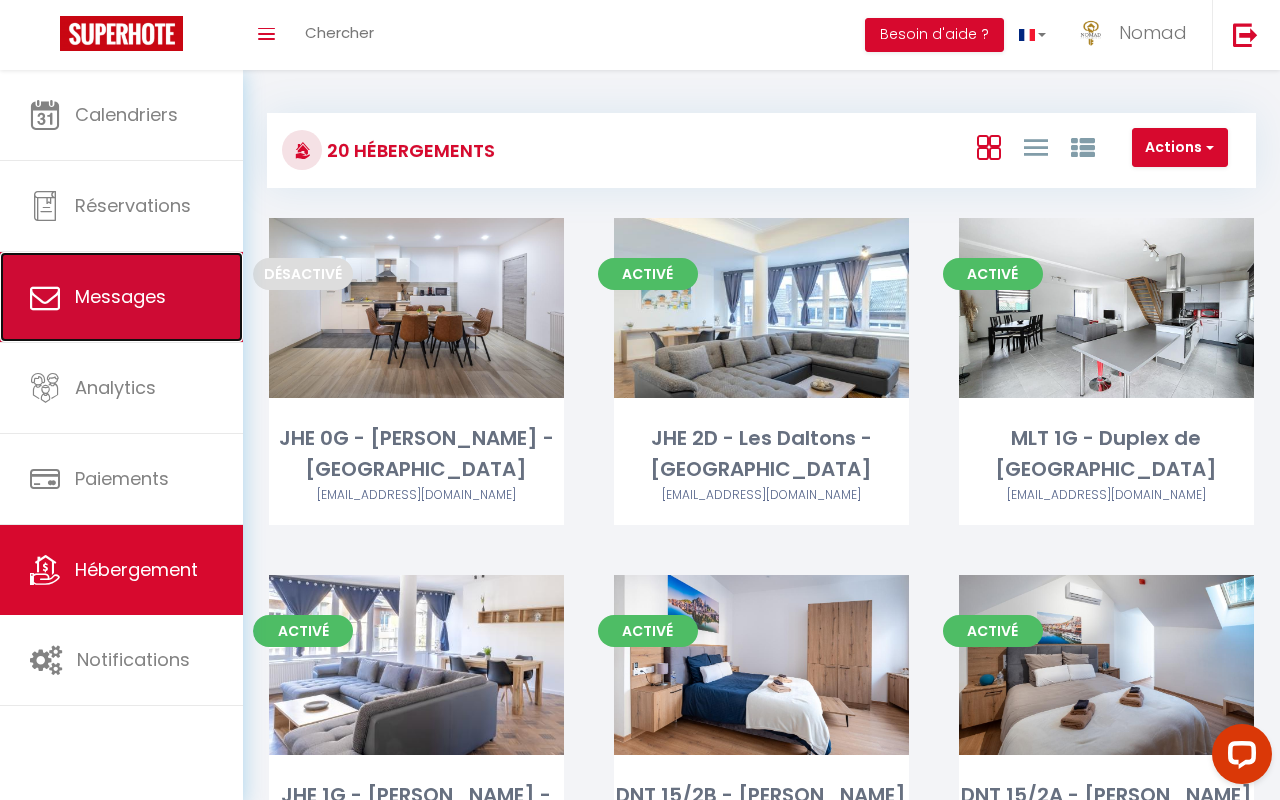 click on "Messages" at bounding box center [120, 296] 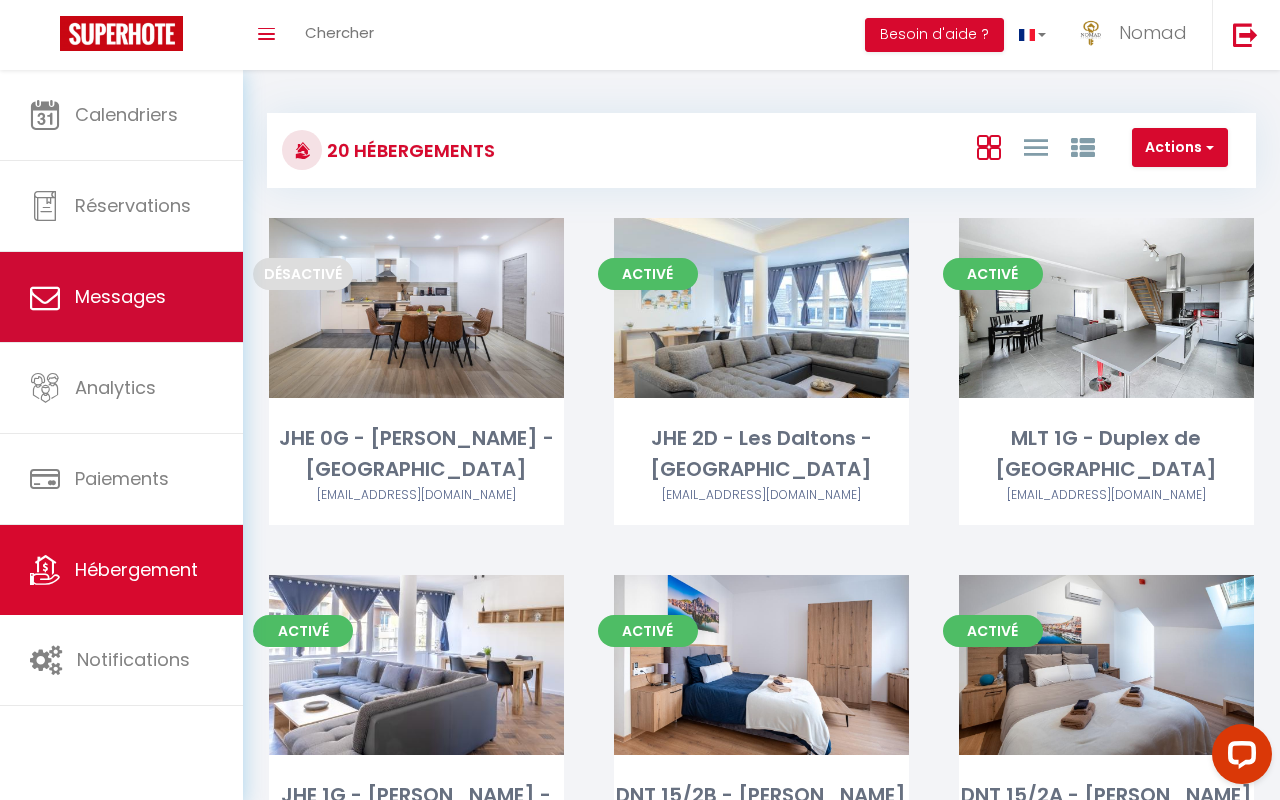 select on "message" 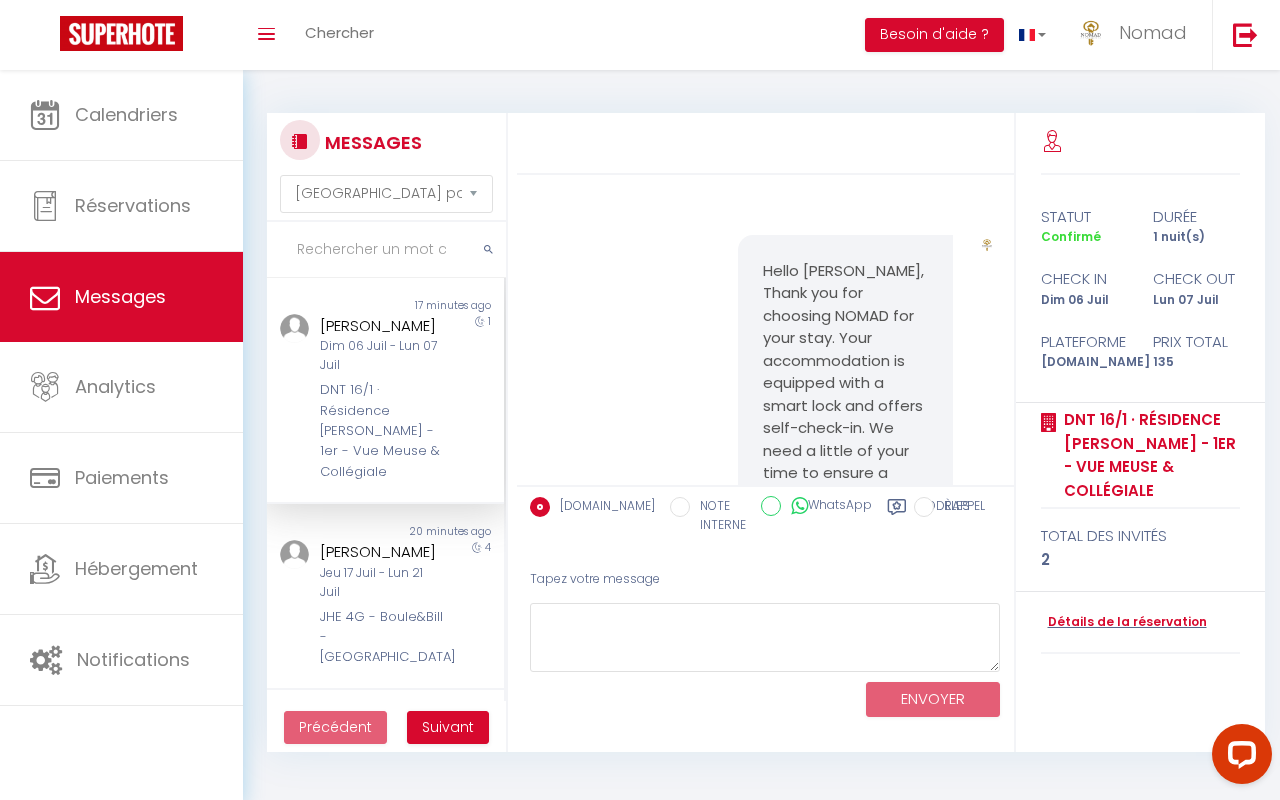 scroll, scrollTop: 6302, scrollLeft: 0, axis: vertical 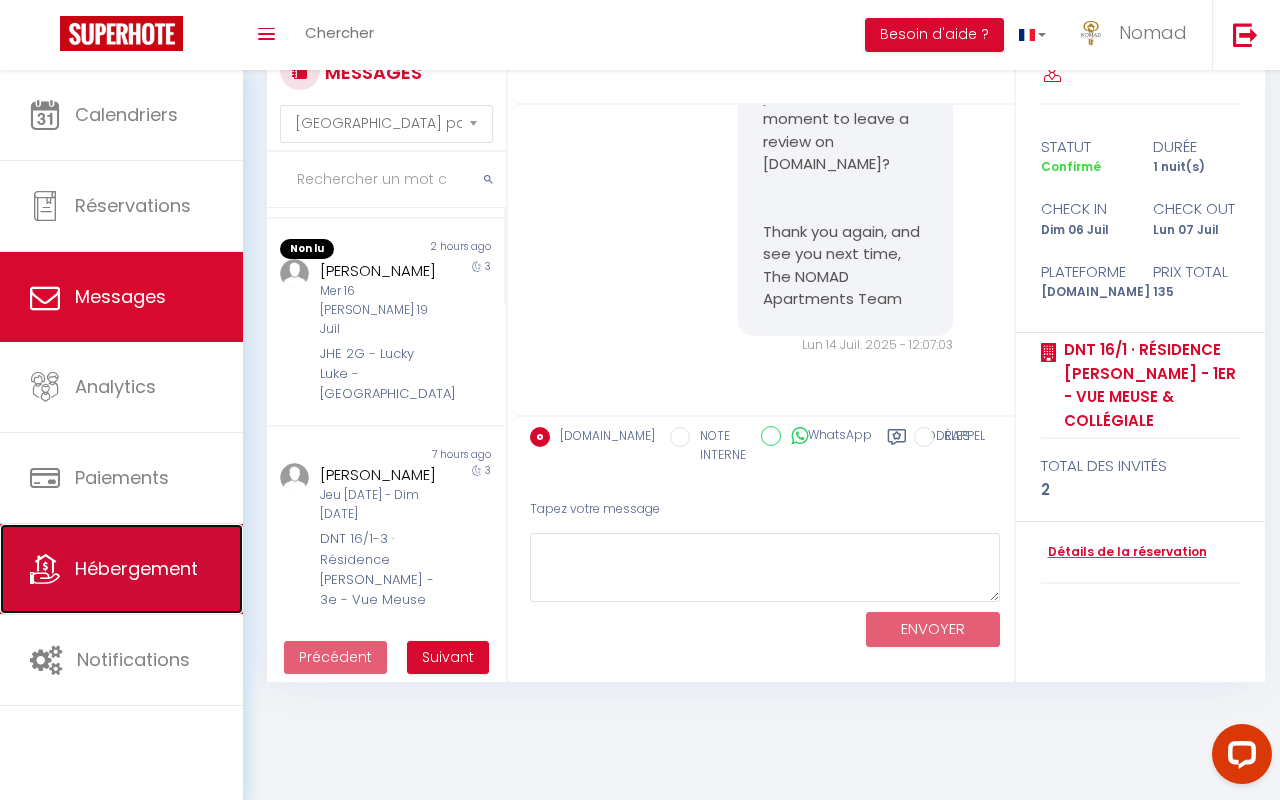 click on "Hébergement" at bounding box center (136, 568) 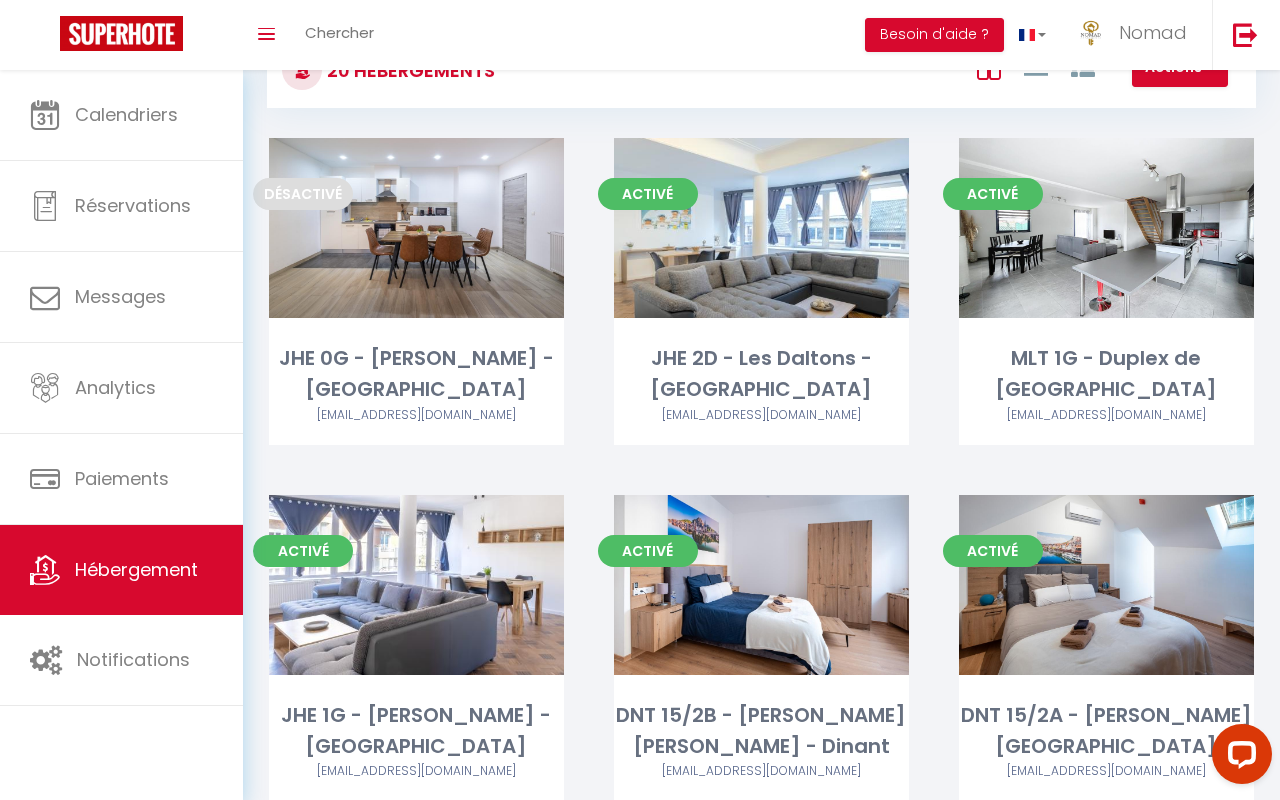 scroll, scrollTop: 0, scrollLeft: 0, axis: both 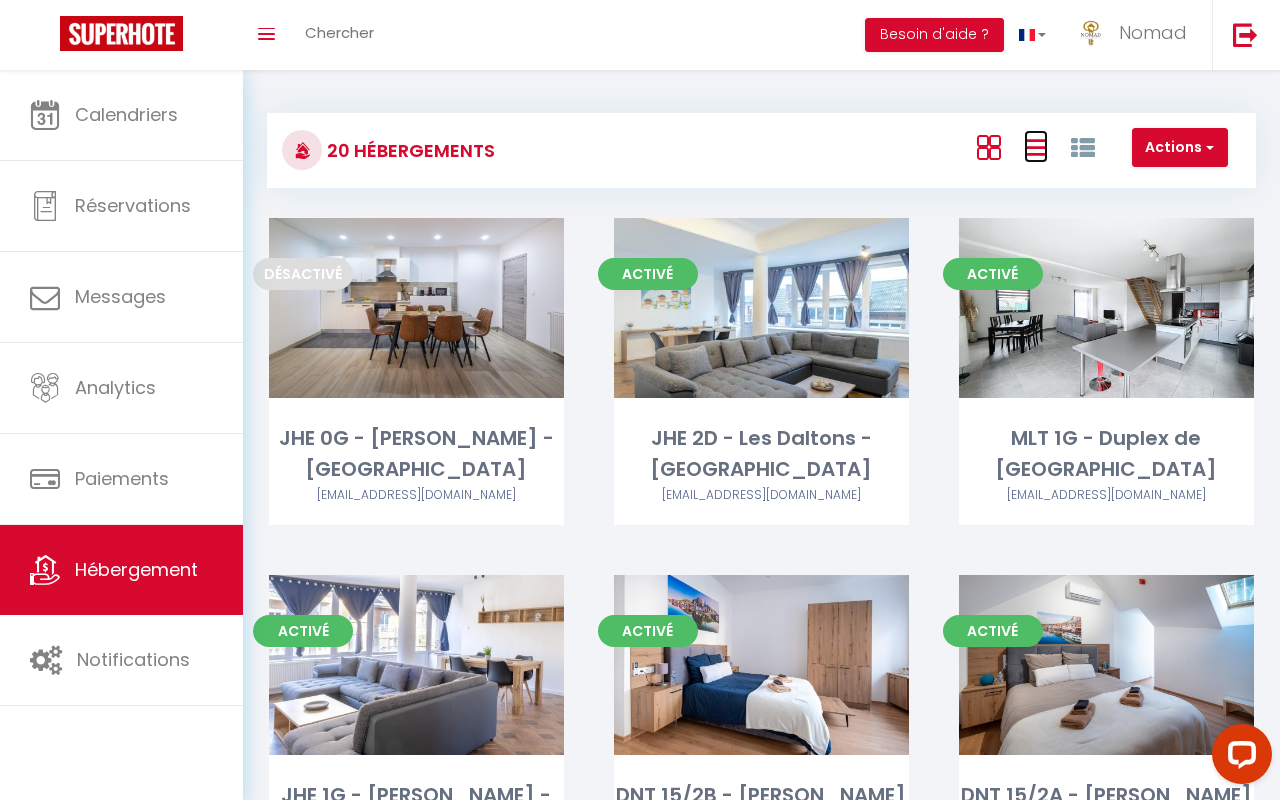 click at bounding box center [1036, 147] 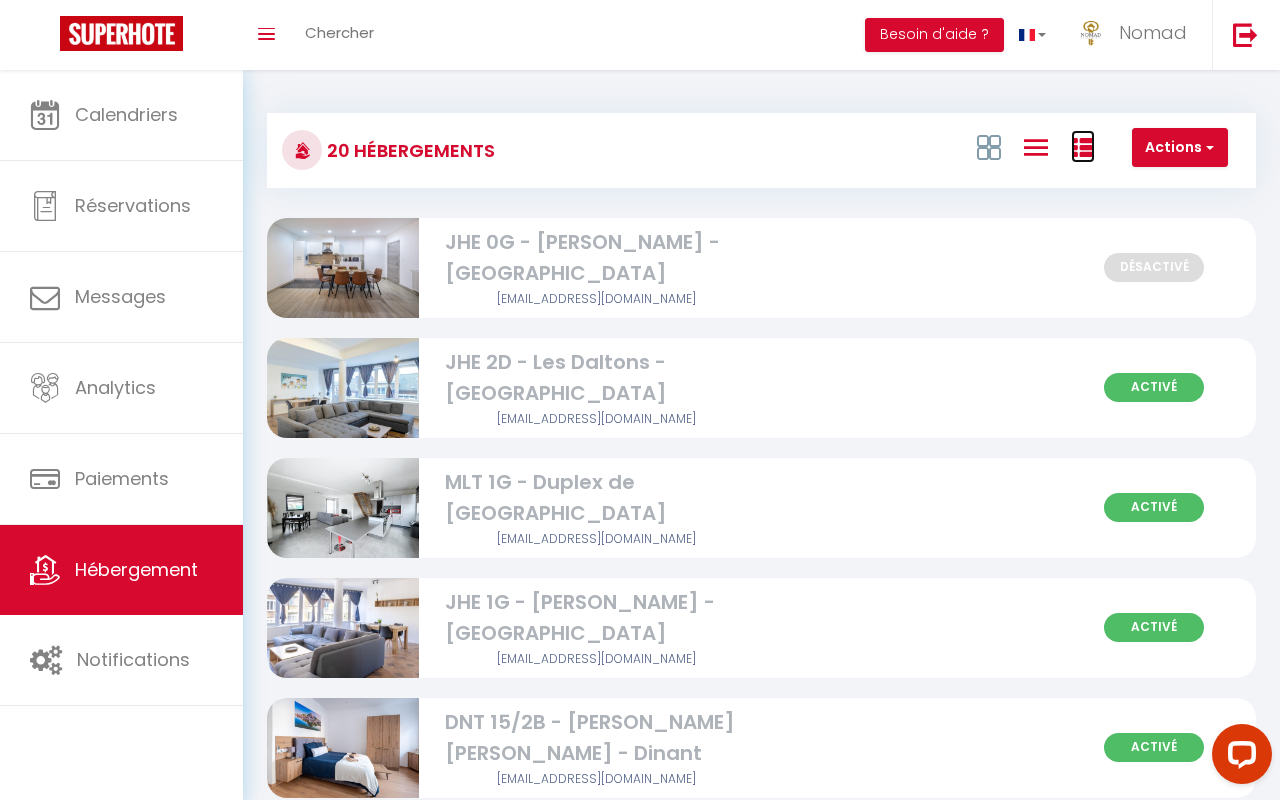 click at bounding box center (1083, 148) 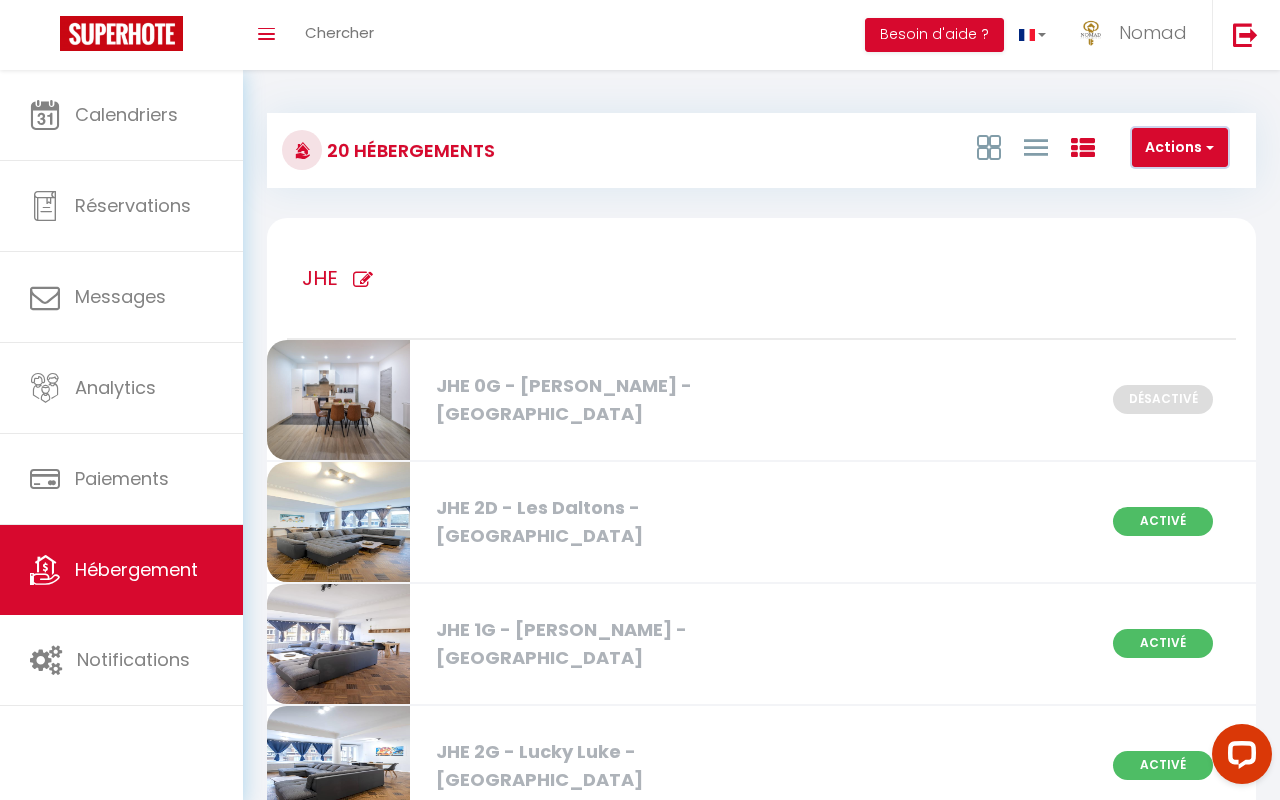 click on "Actions" at bounding box center (1180, 148) 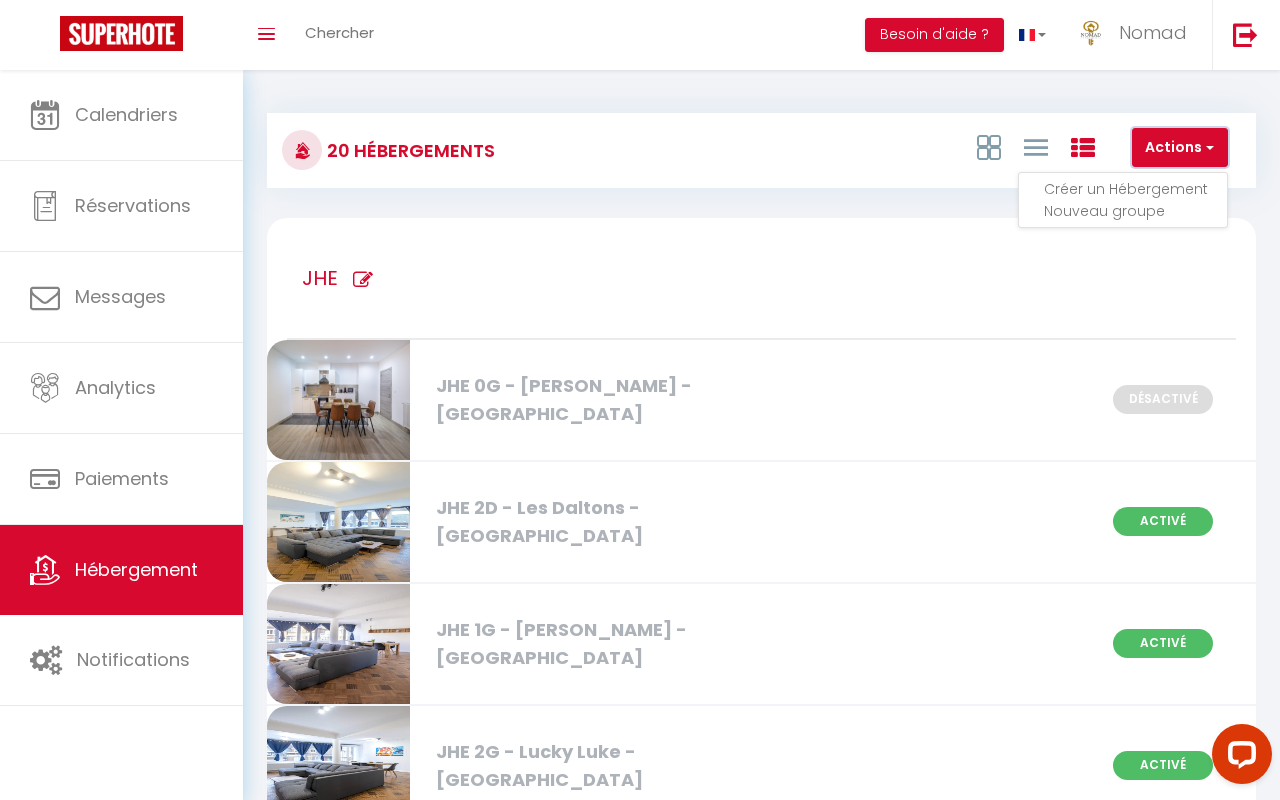 click on "Actions" at bounding box center [1180, 148] 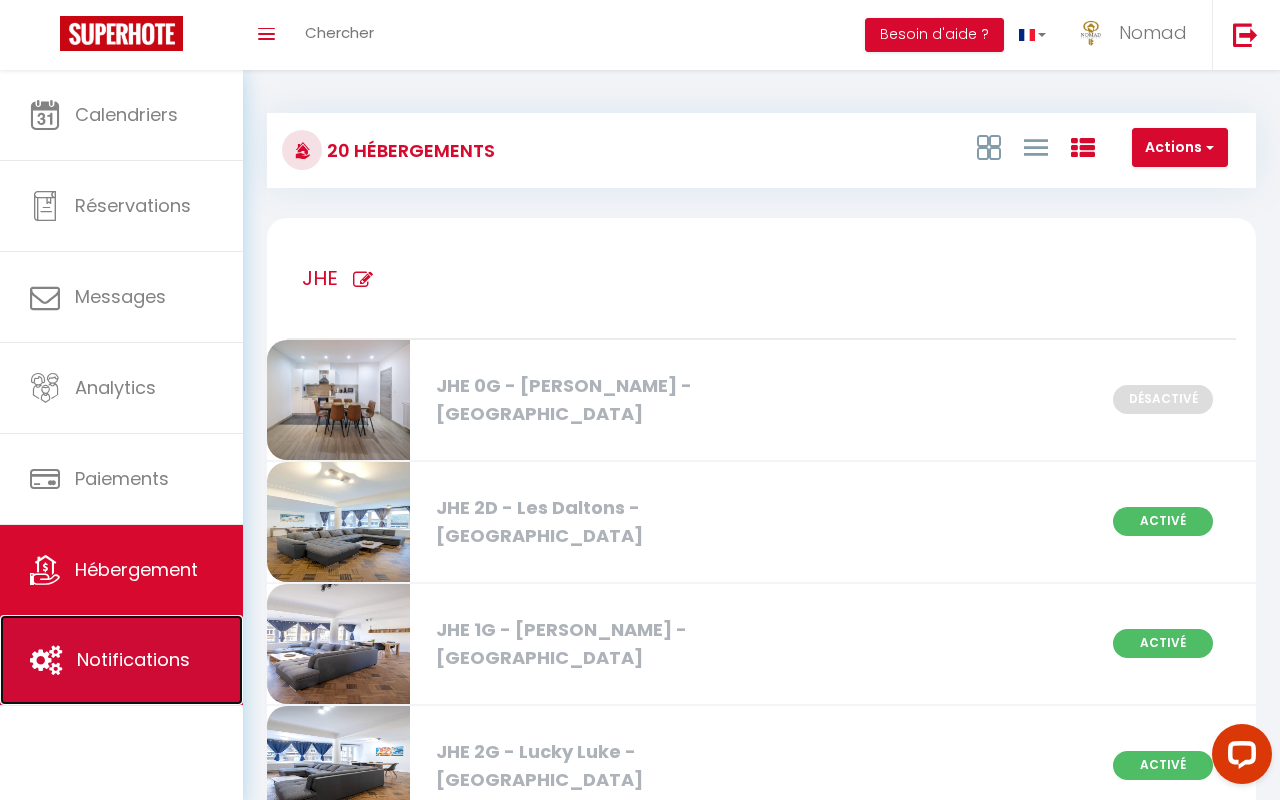 click on "Notifications" at bounding box center (121, 660) 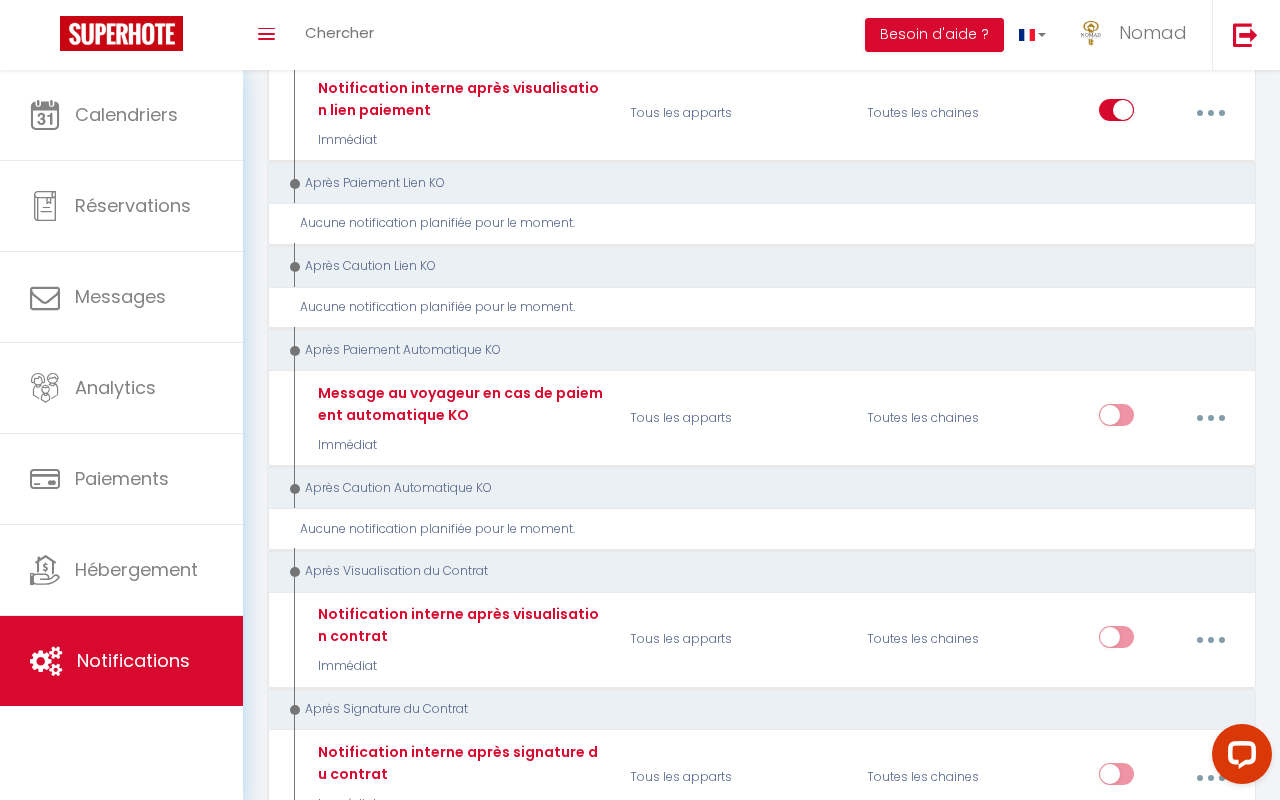 scroll, scrollTop: 4596, scrollLeft: 0, axis: vertical 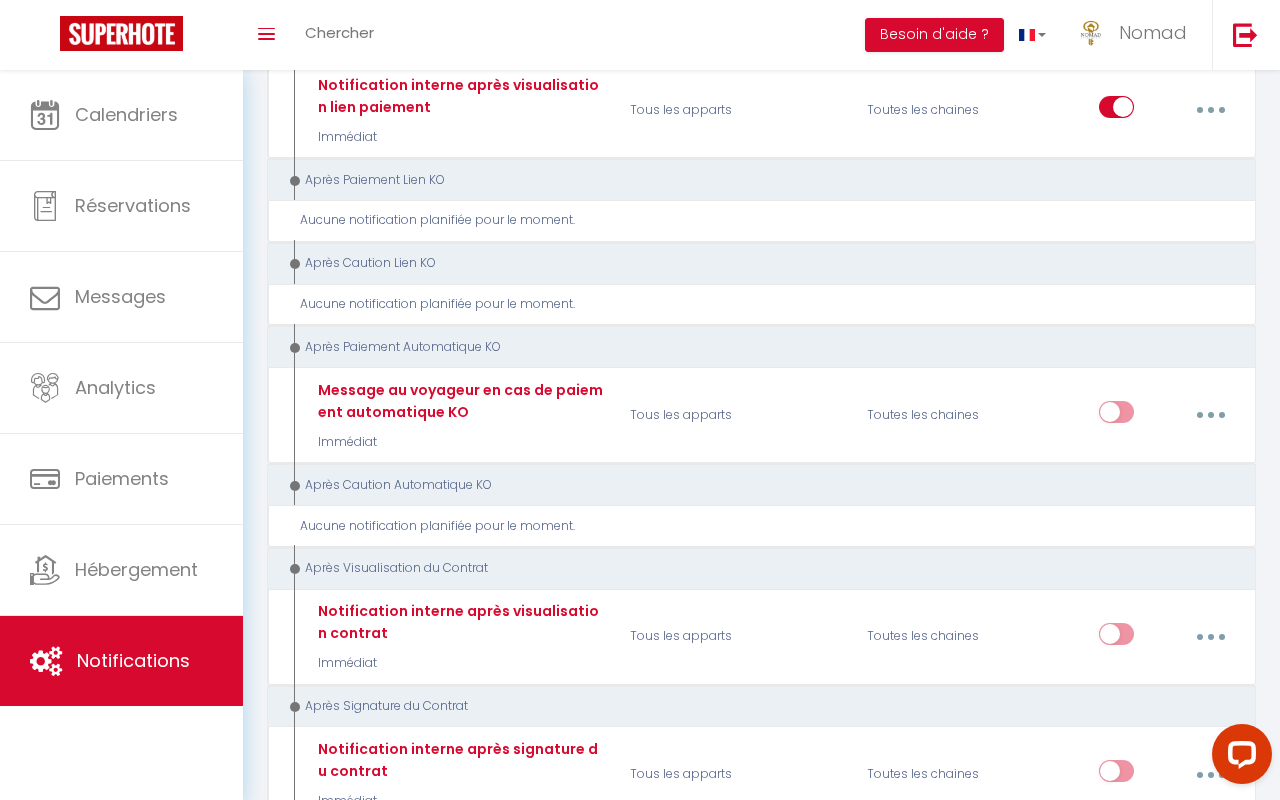 click at bounding box center (1211, 1101) 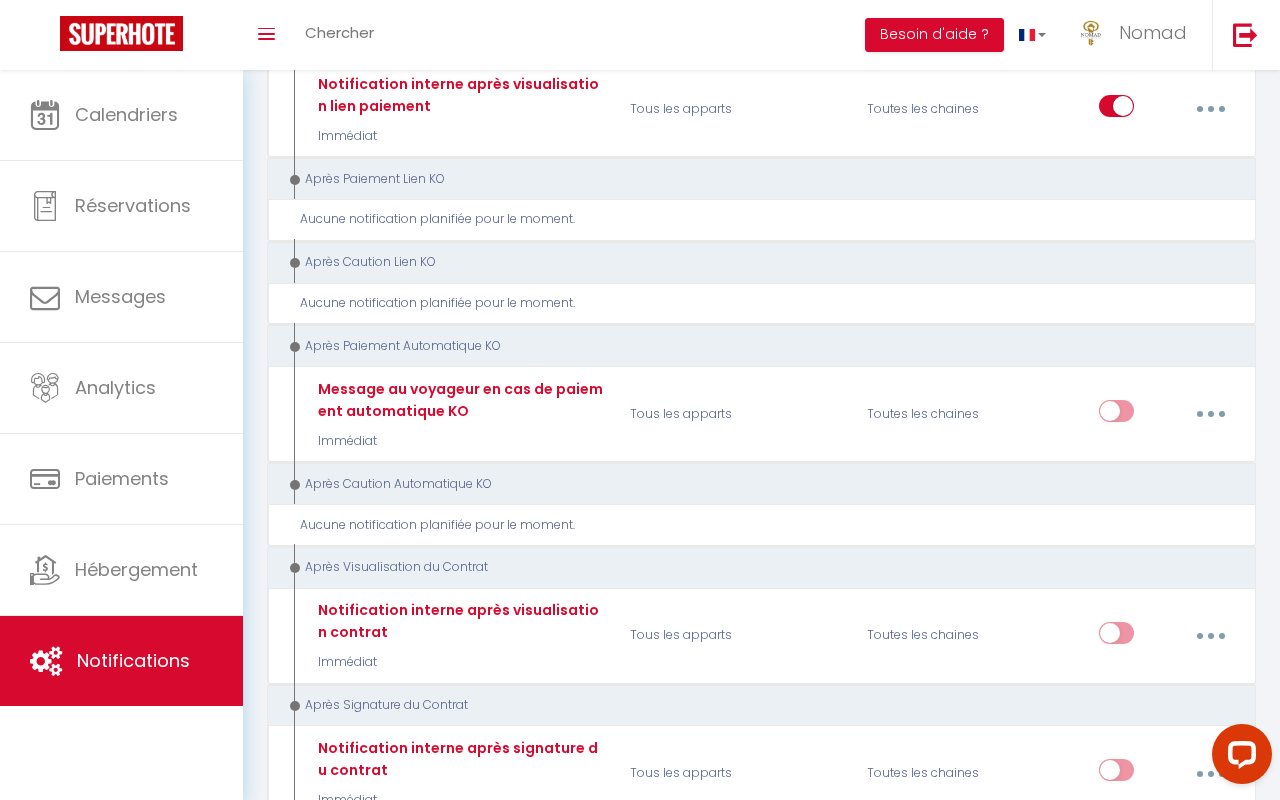 click on "Editer" at bounding box center [1157, 1148] 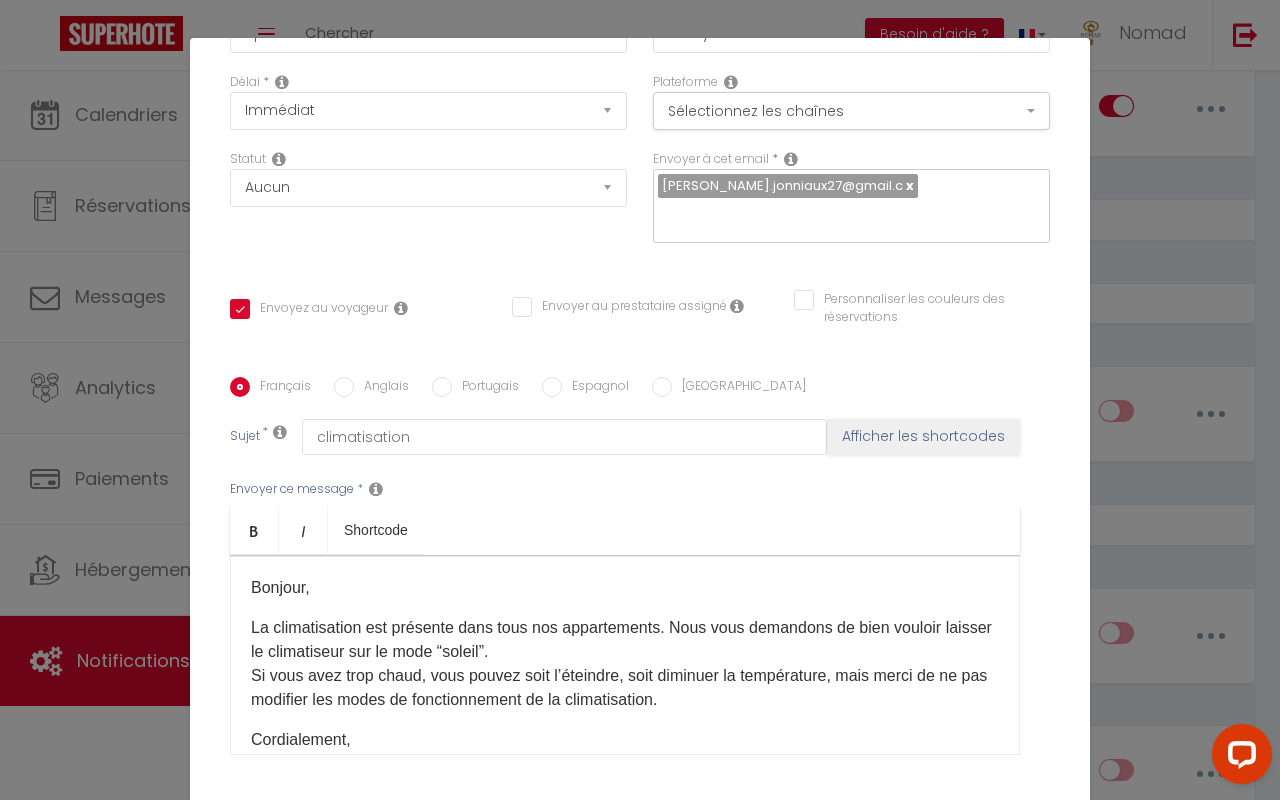 scroll, scrollTop: 264, scrollLeft: 0, axis: vertical 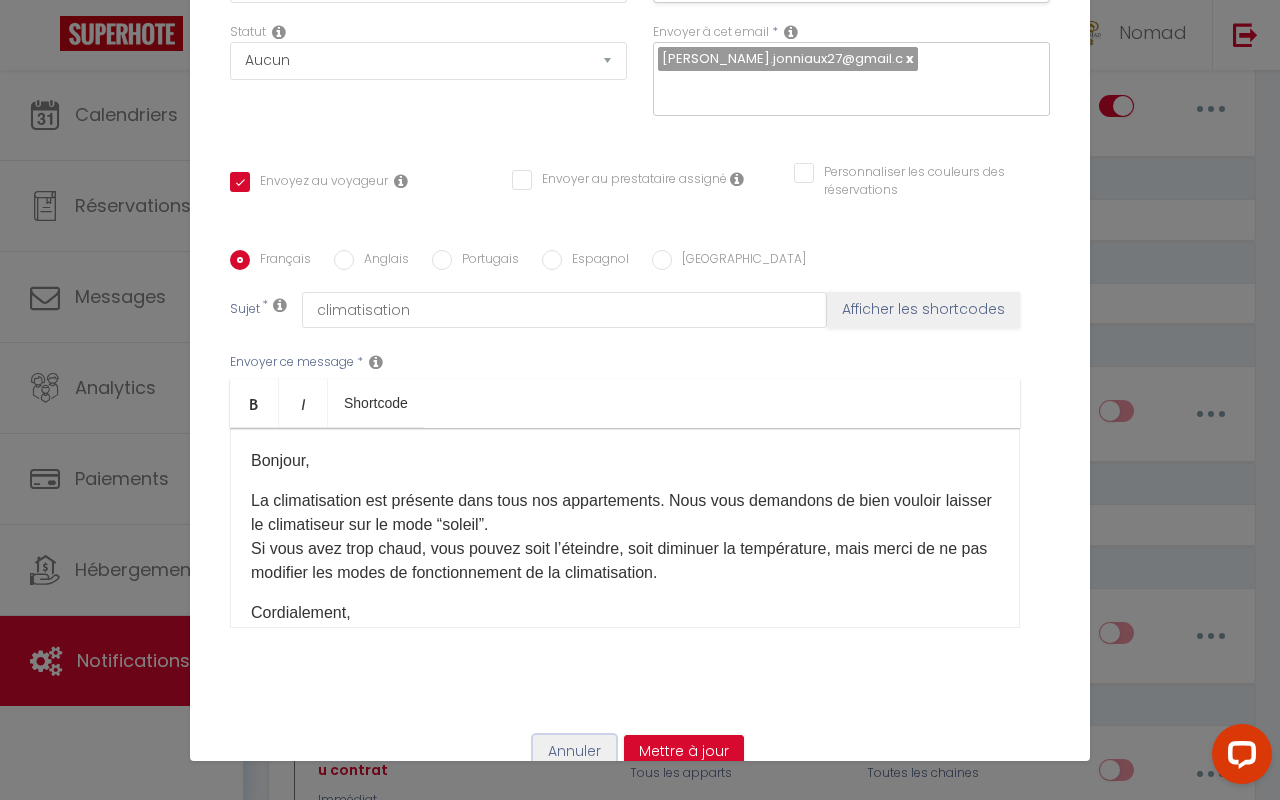 click on "Annuler" at bounding box center (574, 752) 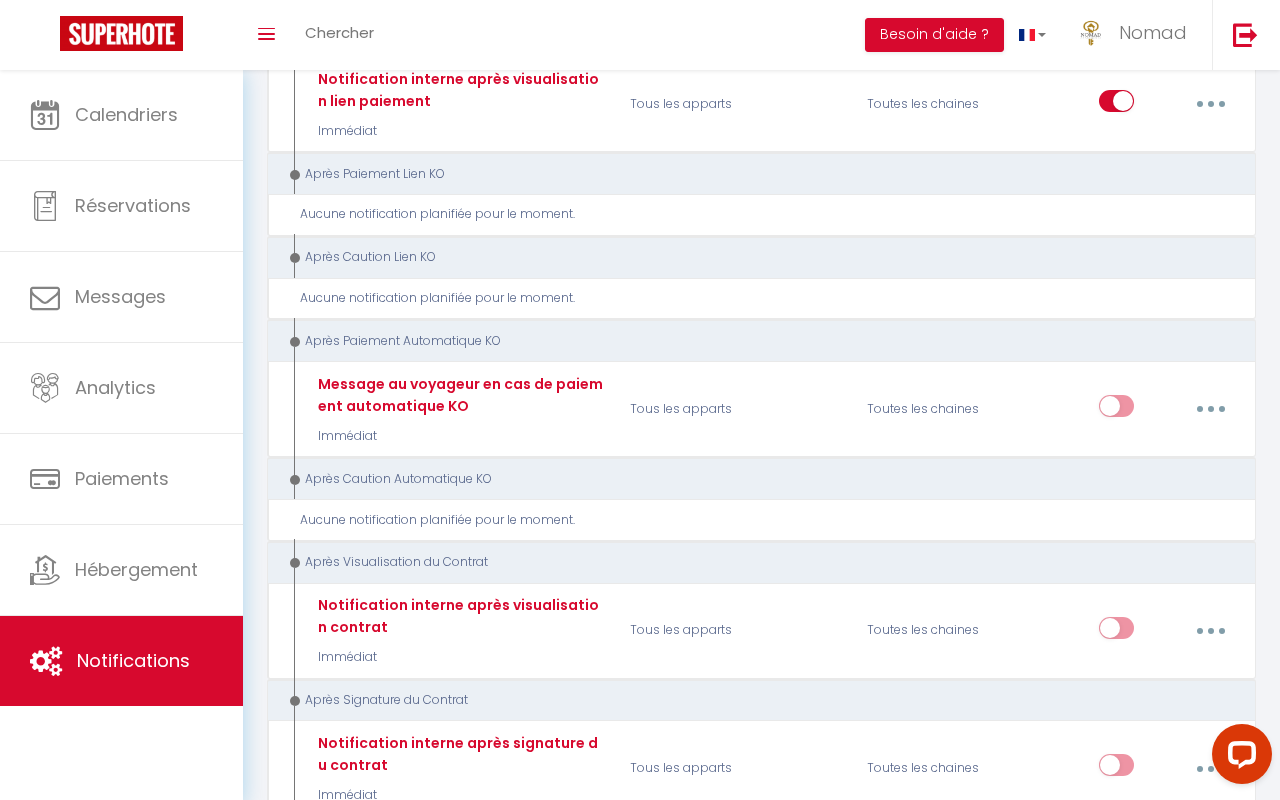 scroll, scrollTop: 4600, scrollLeft: 0, axis: vertical 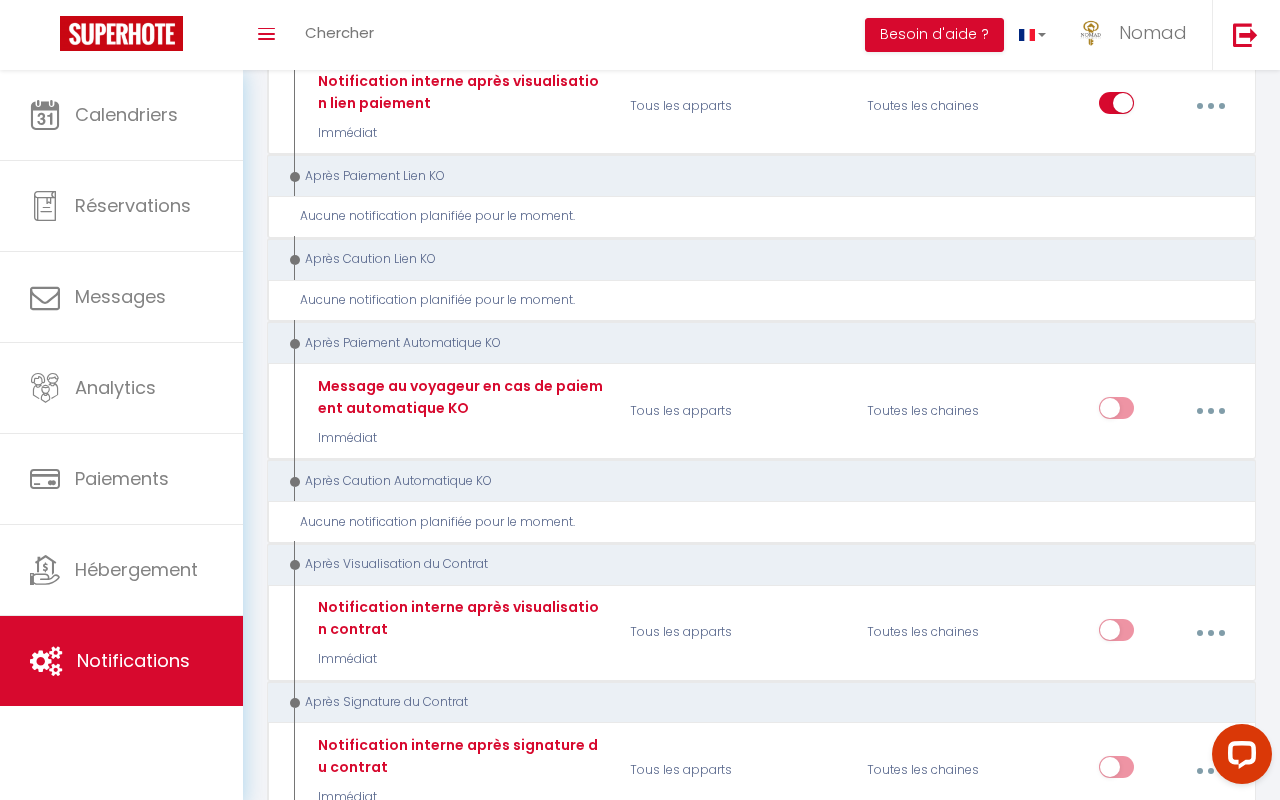 click at bounding box center (1116, 1098) 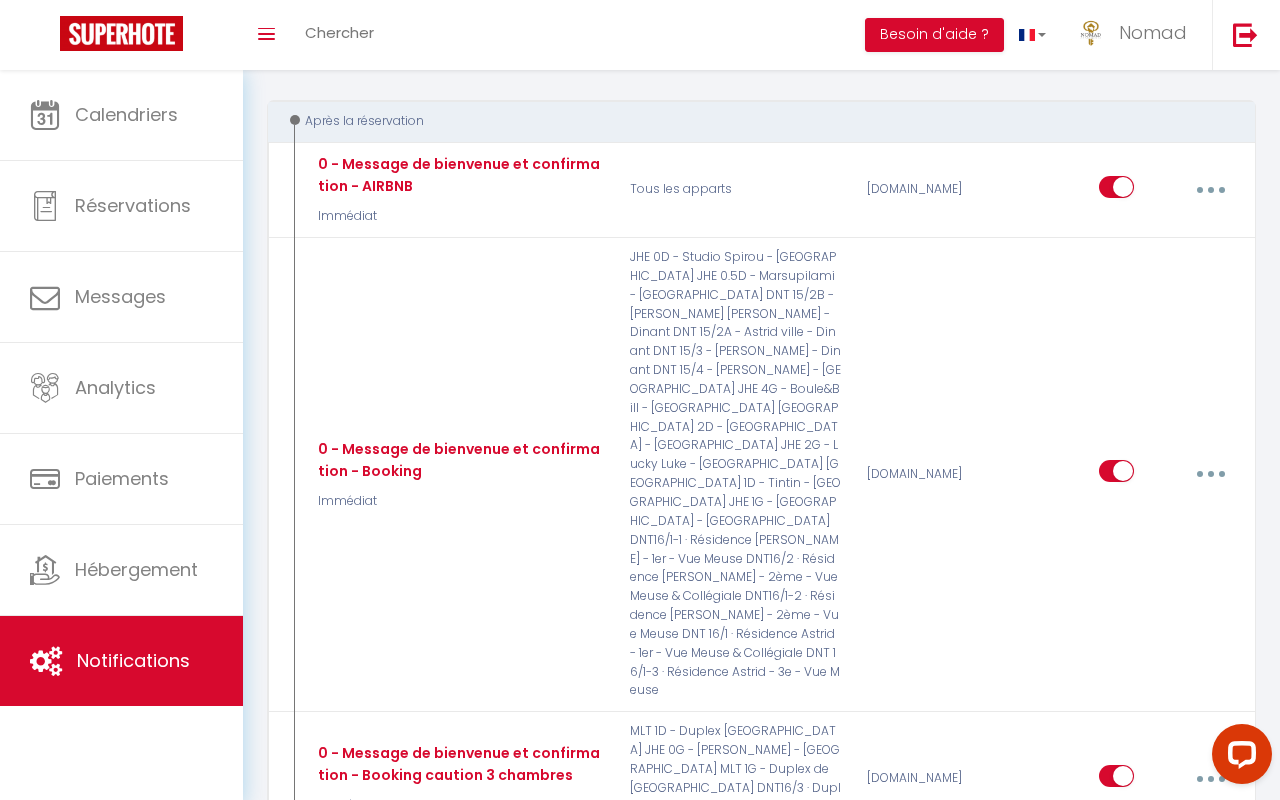 scroll, scrollTop: 0, scrollLeft: 0, axis: both 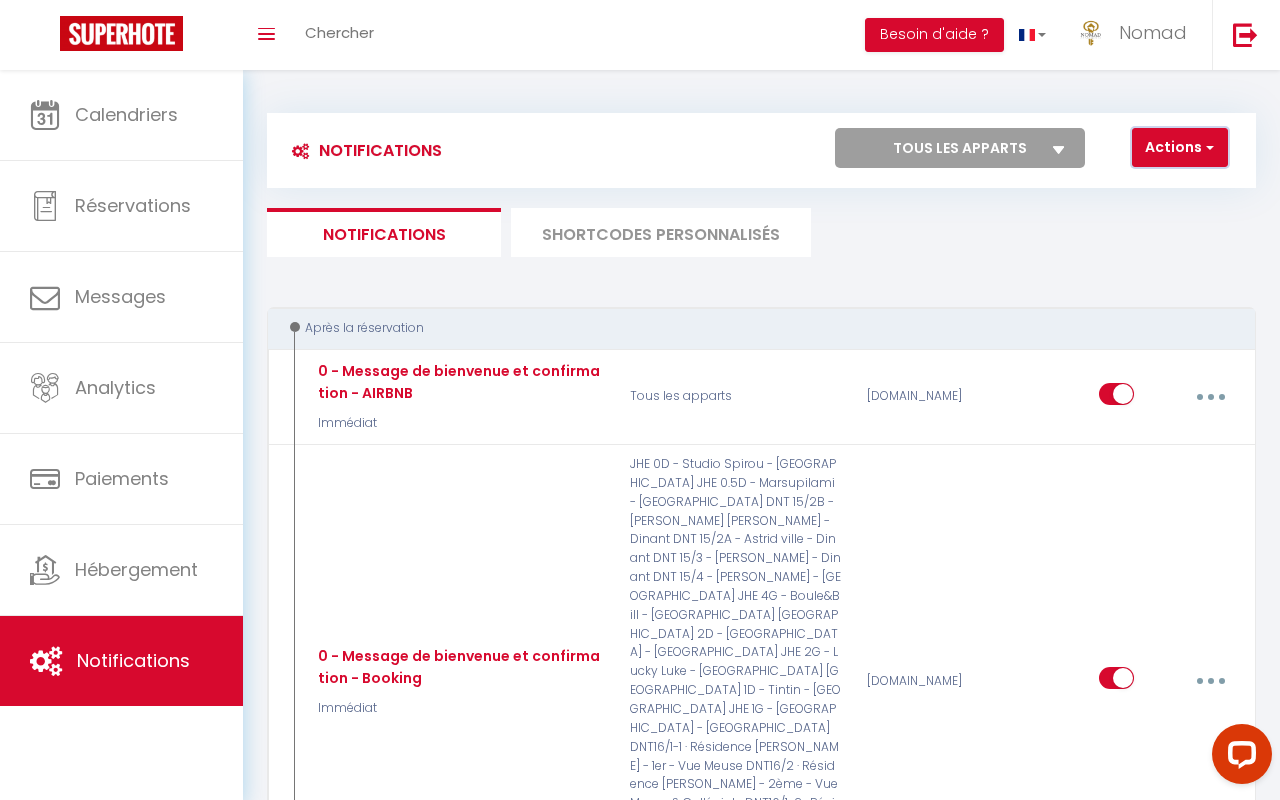 click on "Actions" at bounding box center (1180, 148) 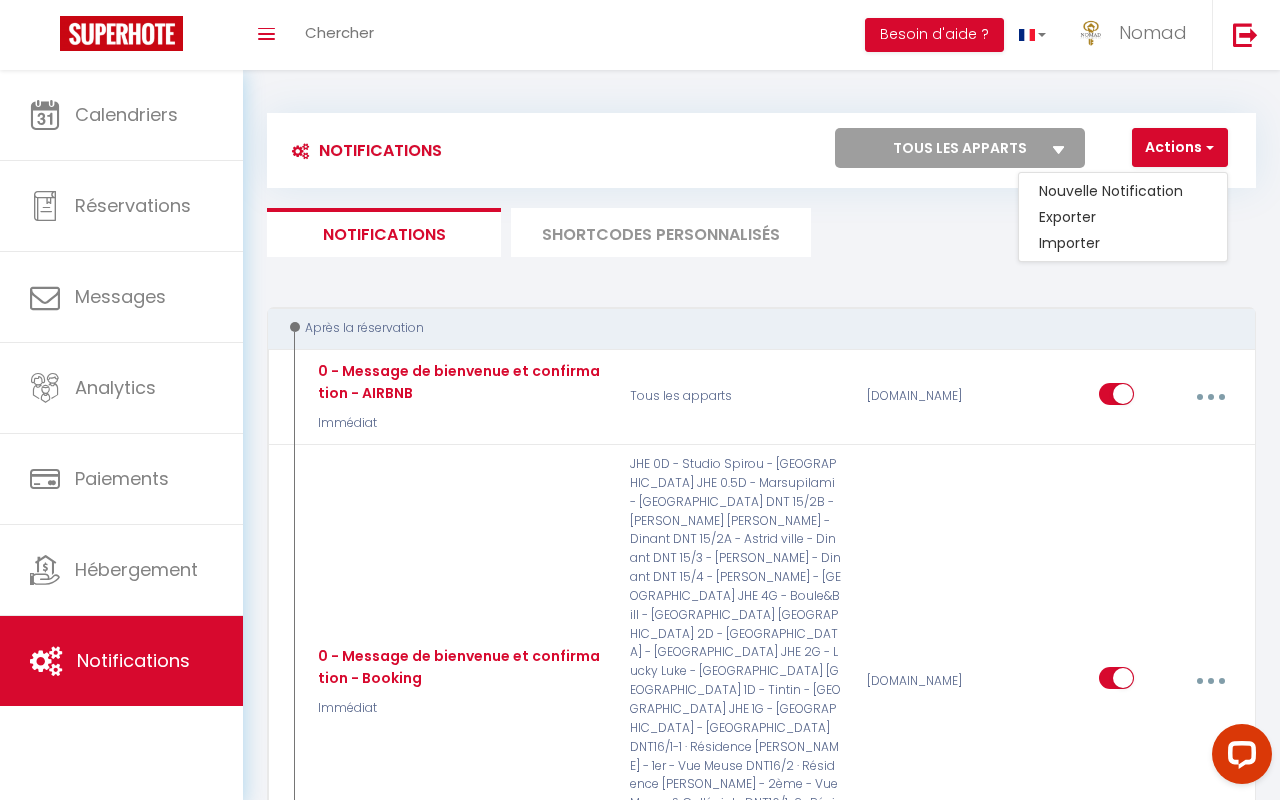 click on "Notifications   SHORTCODES PERSONNALISÉS" at bounding box center (761, 232) 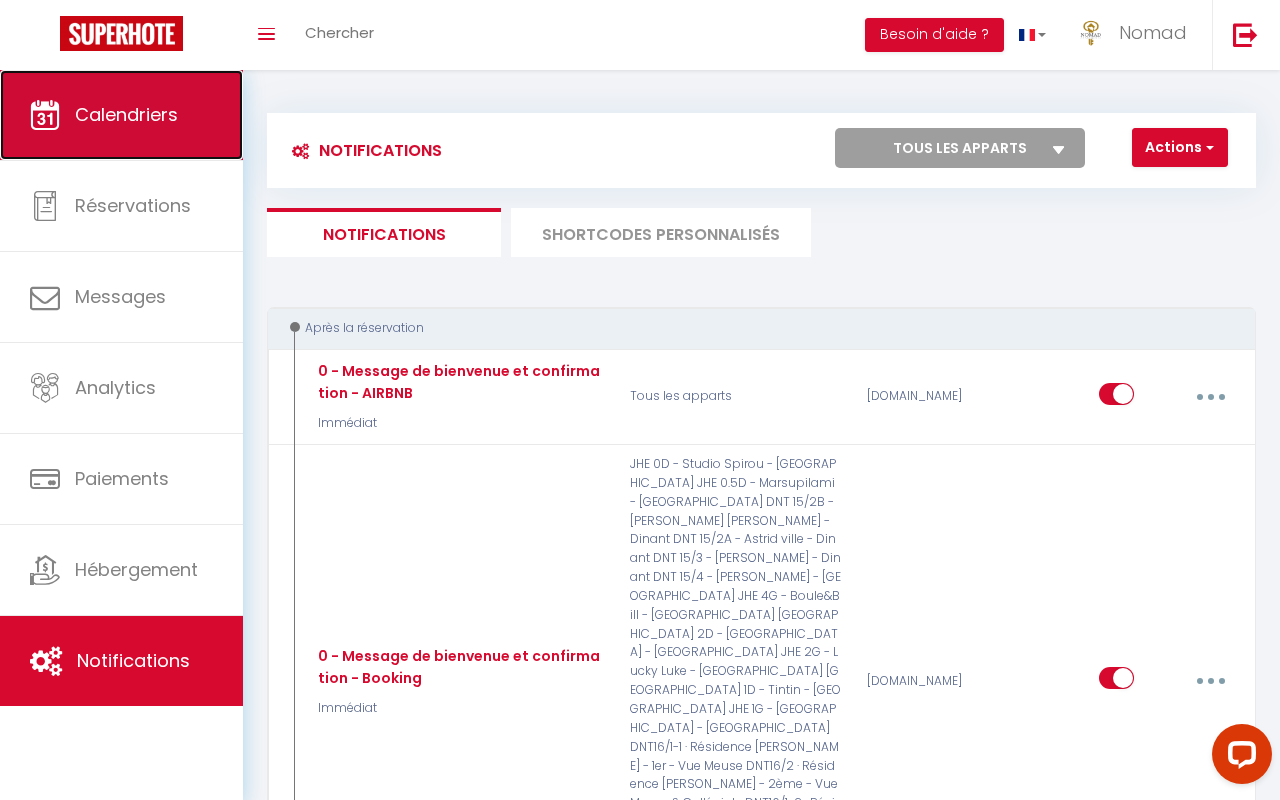click on "Calendriers" at bounding box center (121, 115) 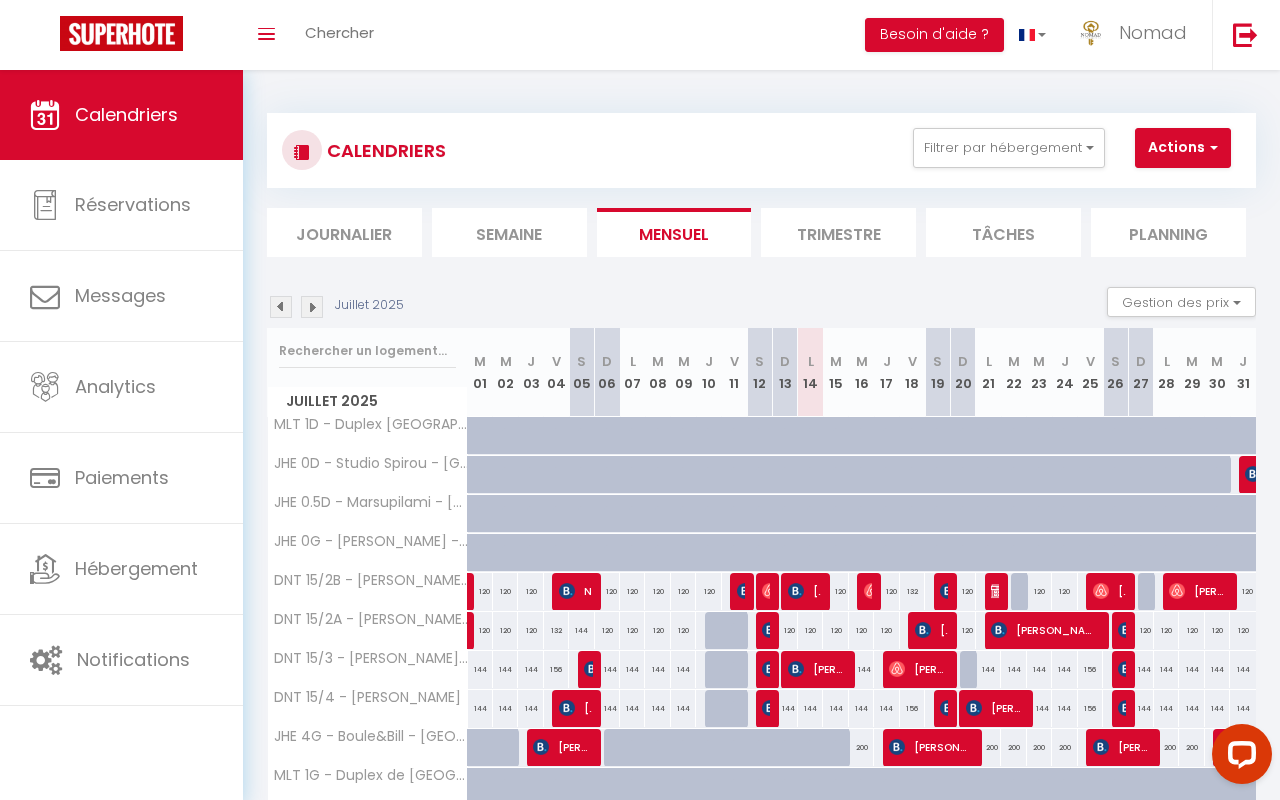 scroll, scrollTop: 138, scrollLeft: 0, axis: vertical 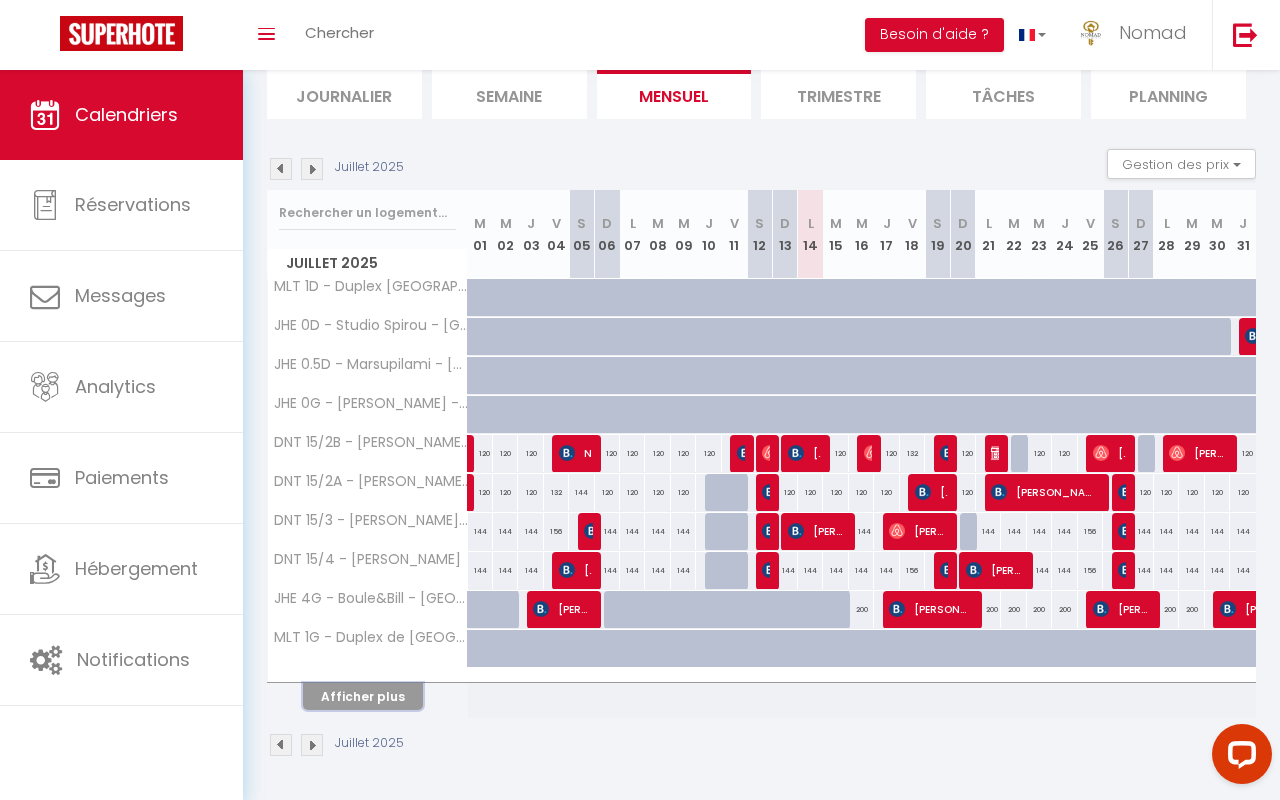 click on "Afficher plus" at bounding box center [363, 696] 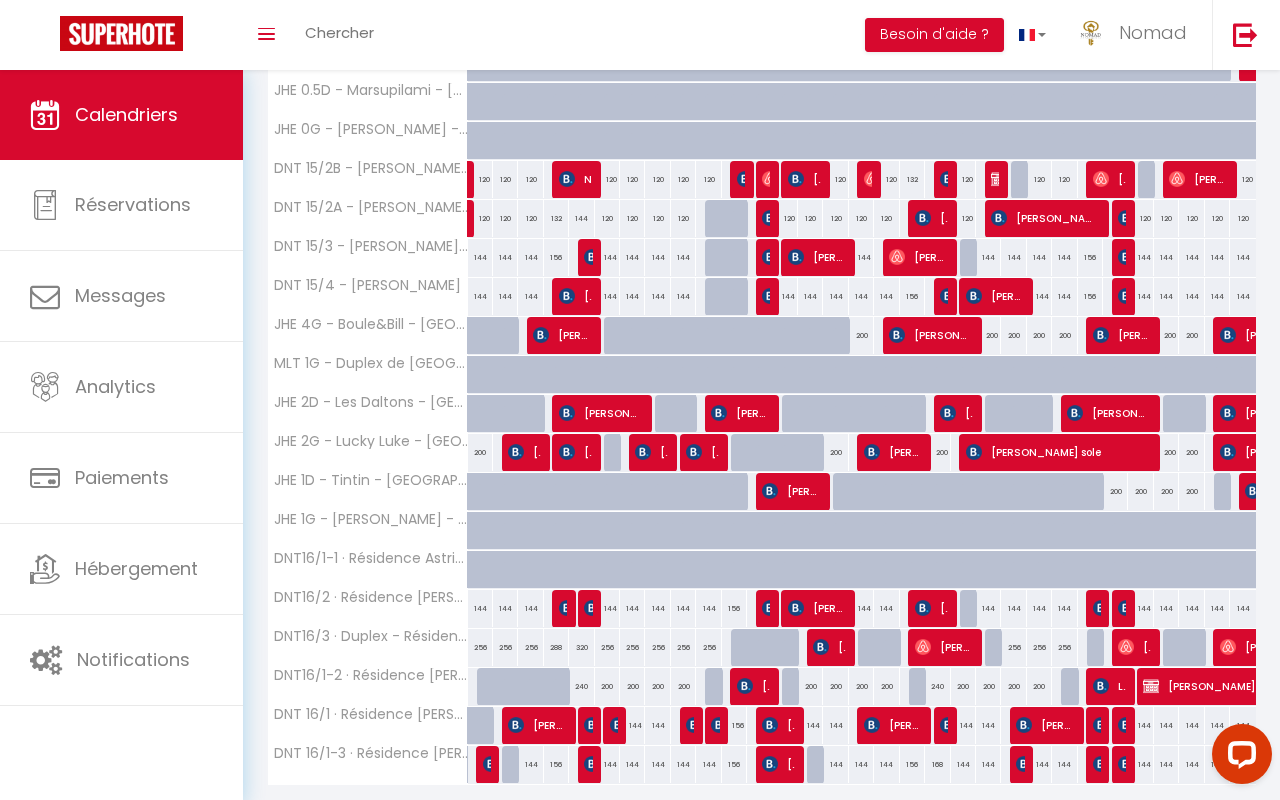 scroll, scrollTop: 413, scrollLeft: 0, axis: vertical 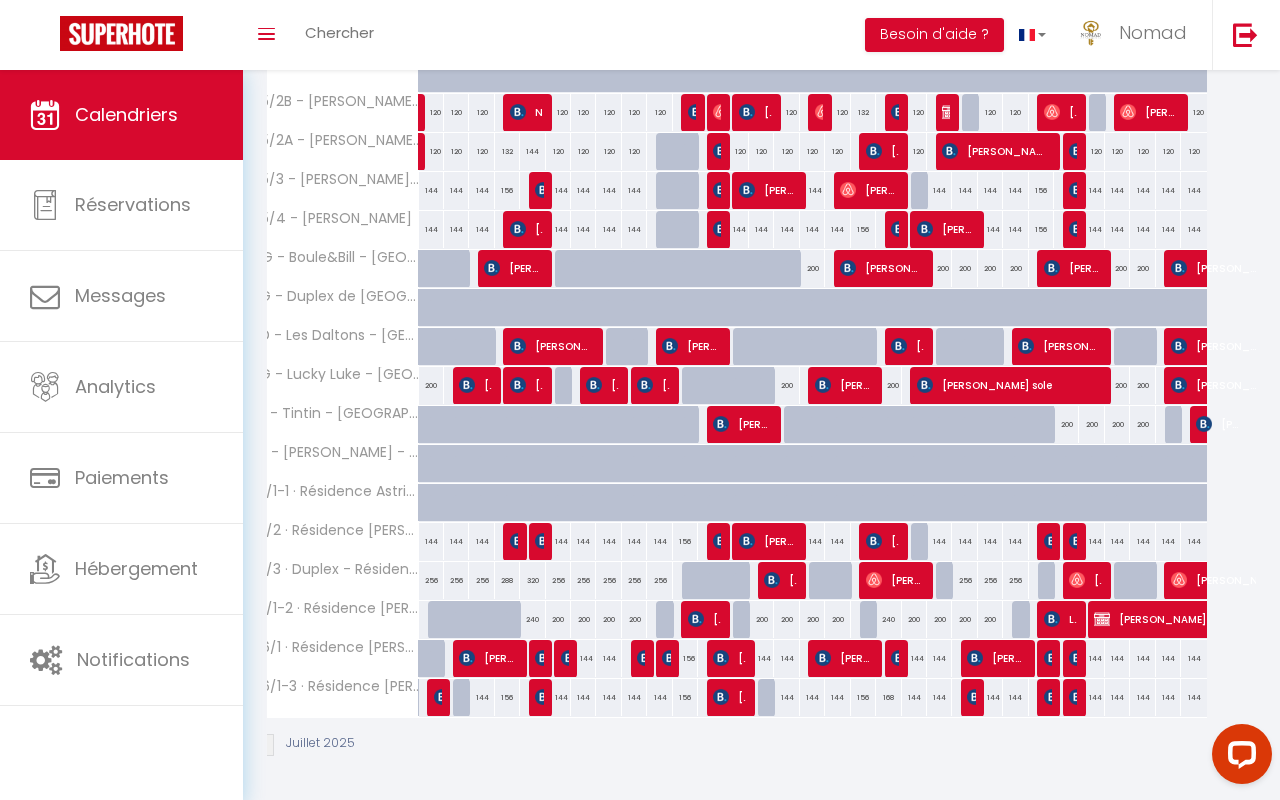 click on "200" at bounding box center (1066, 424) 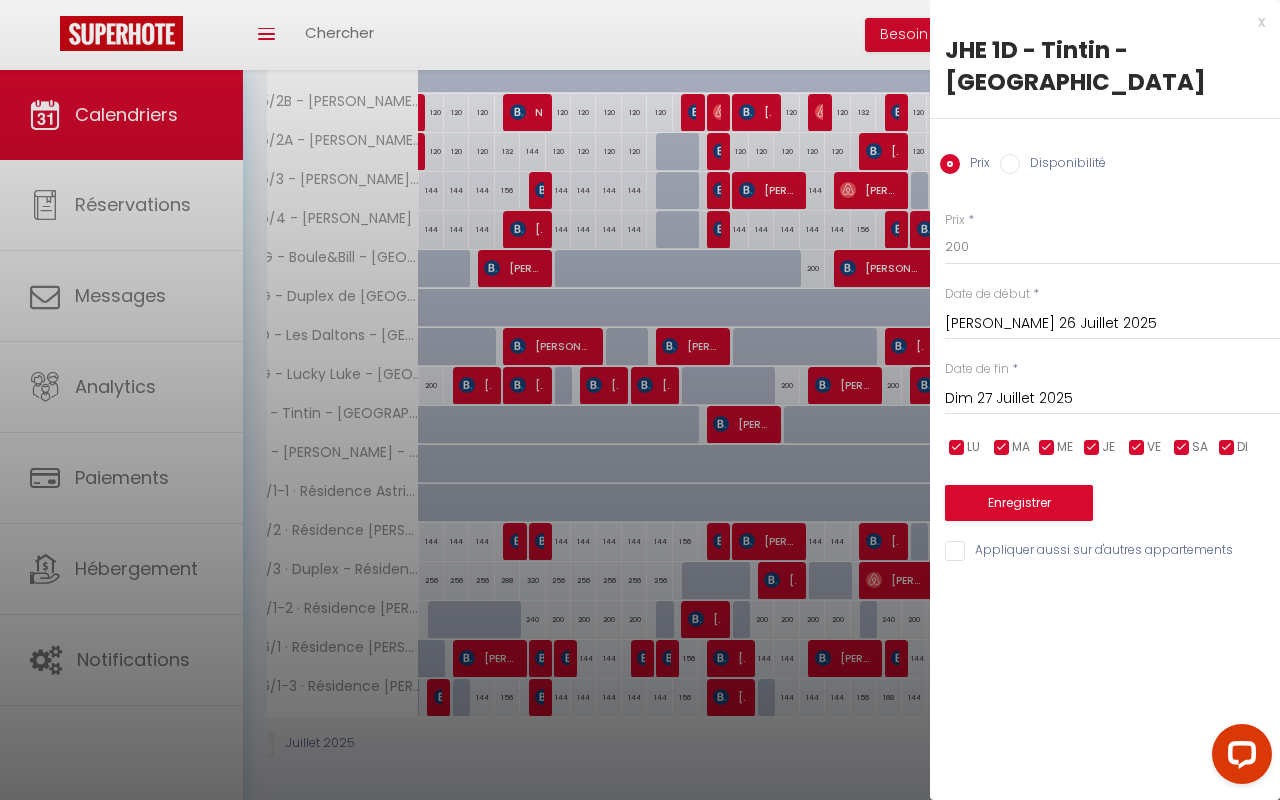 click at bounding box center [640, 400] 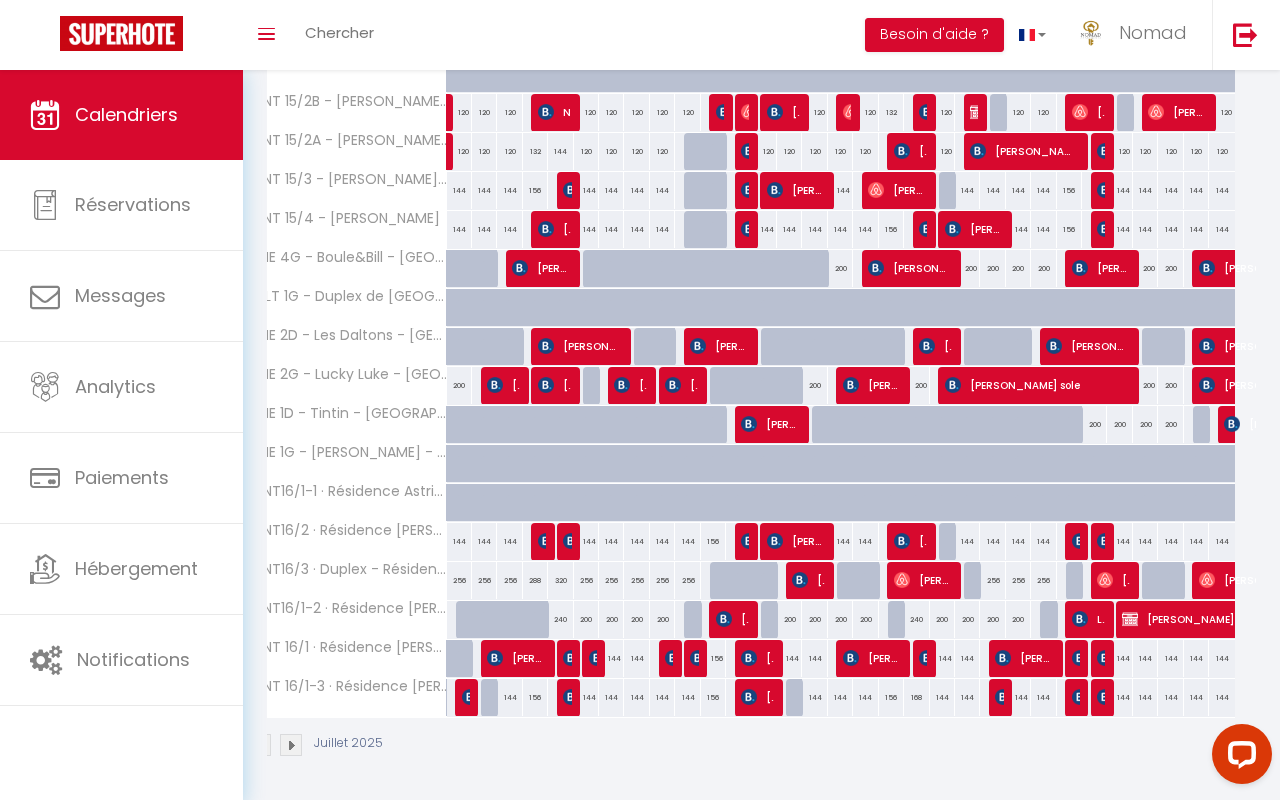 scroll, scrollTop: 0, scrollLeft: 33, axis: horizontal 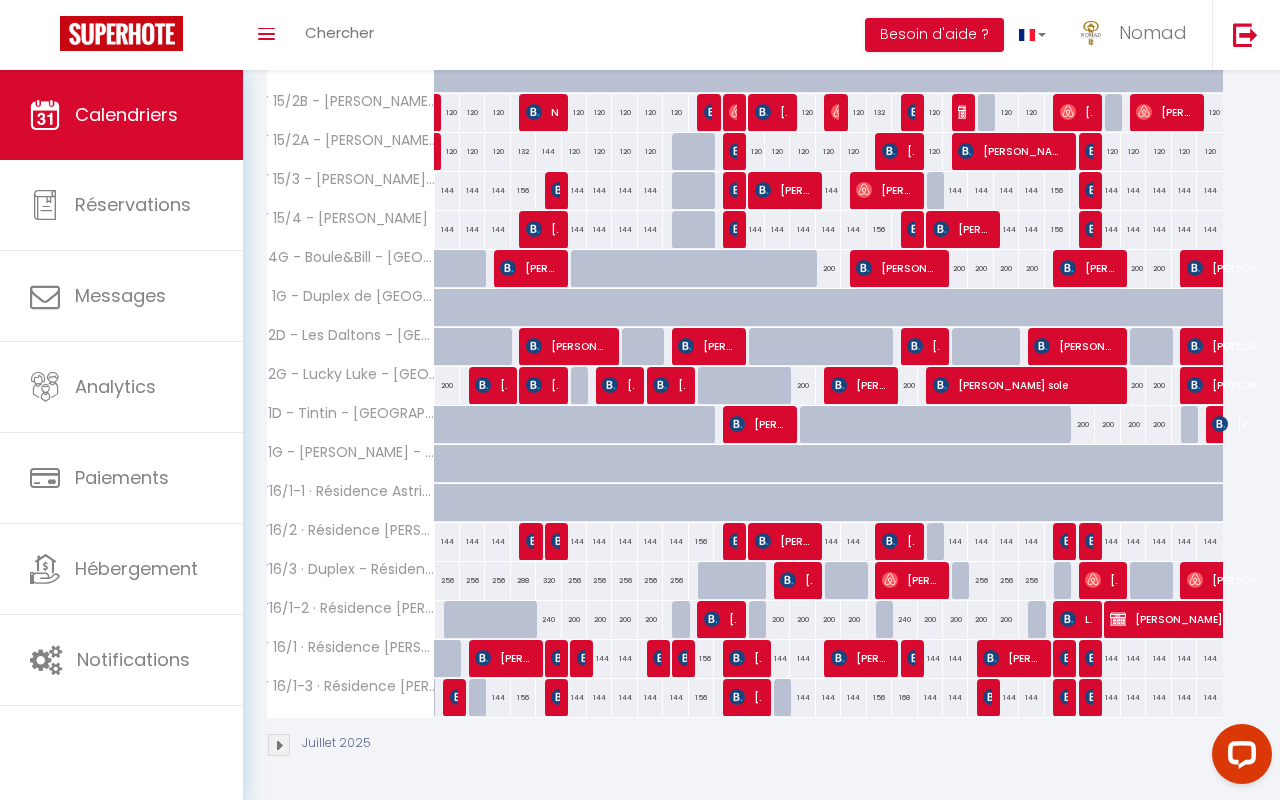 click on "200" at bounding box center [1082, 424] 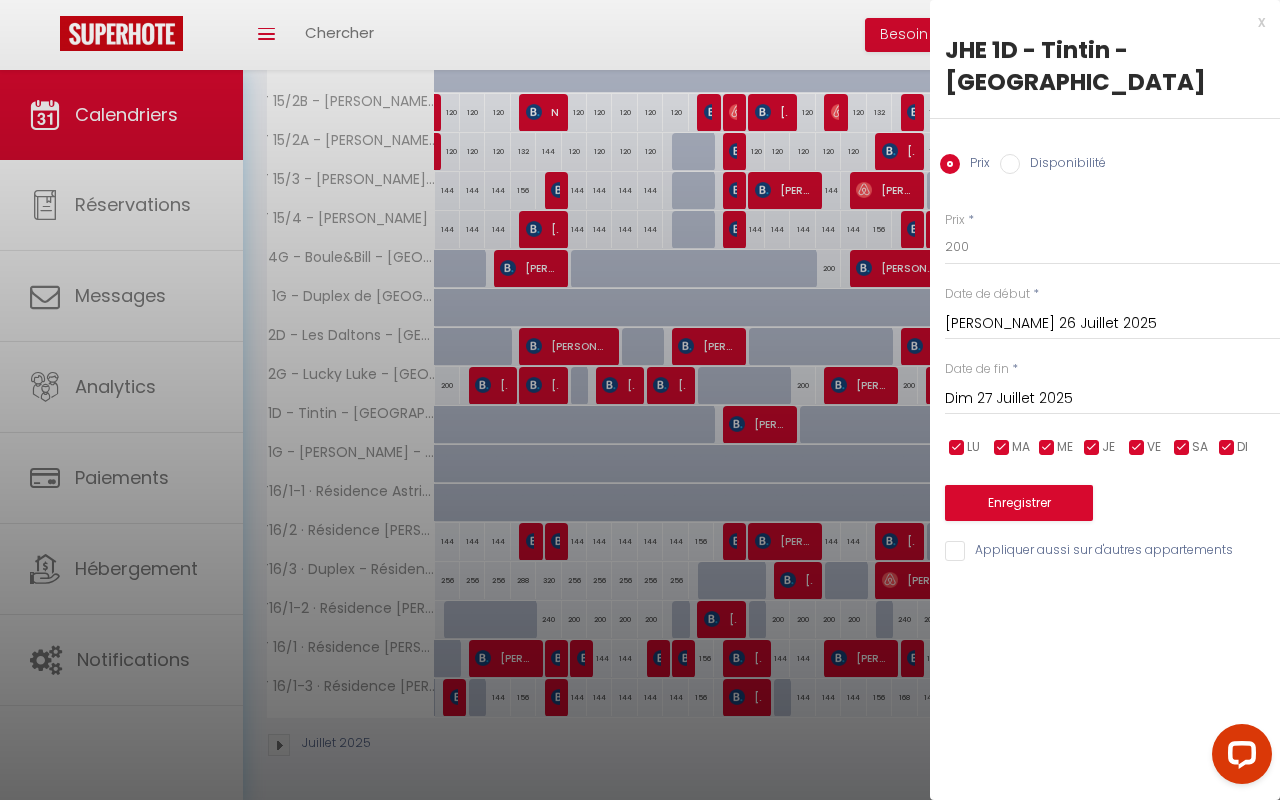 click on "Disponibilité" at bounding box center [1010, 164] 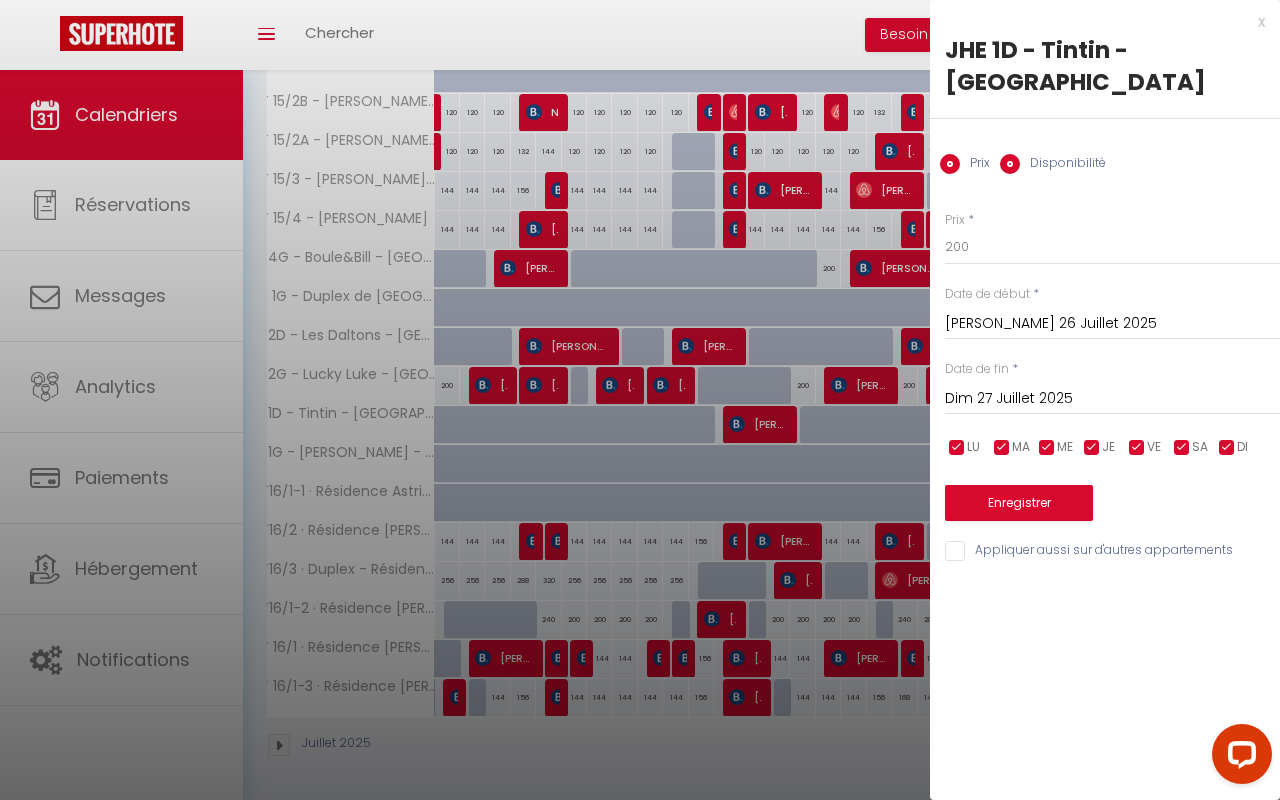 radio on "false" 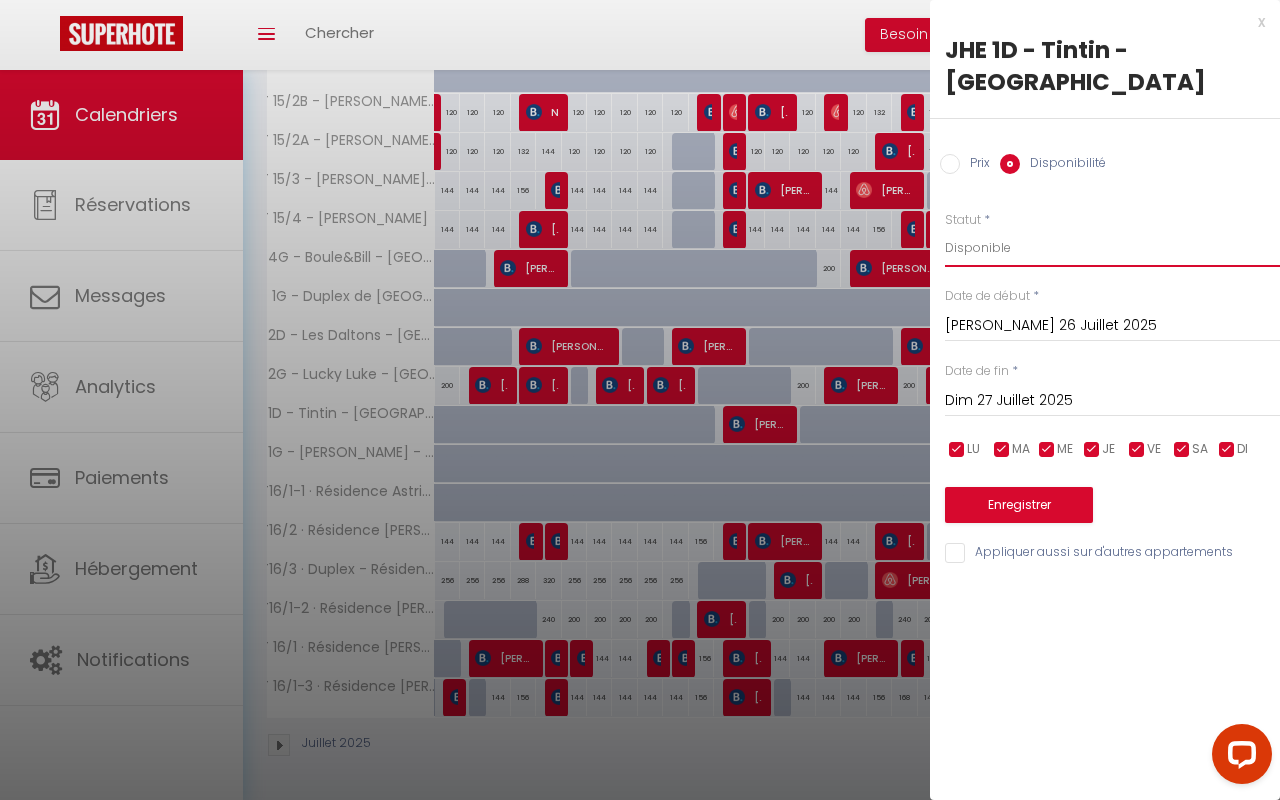 click on "Disponible
Indisponible" at bounding box center (1112, 248) 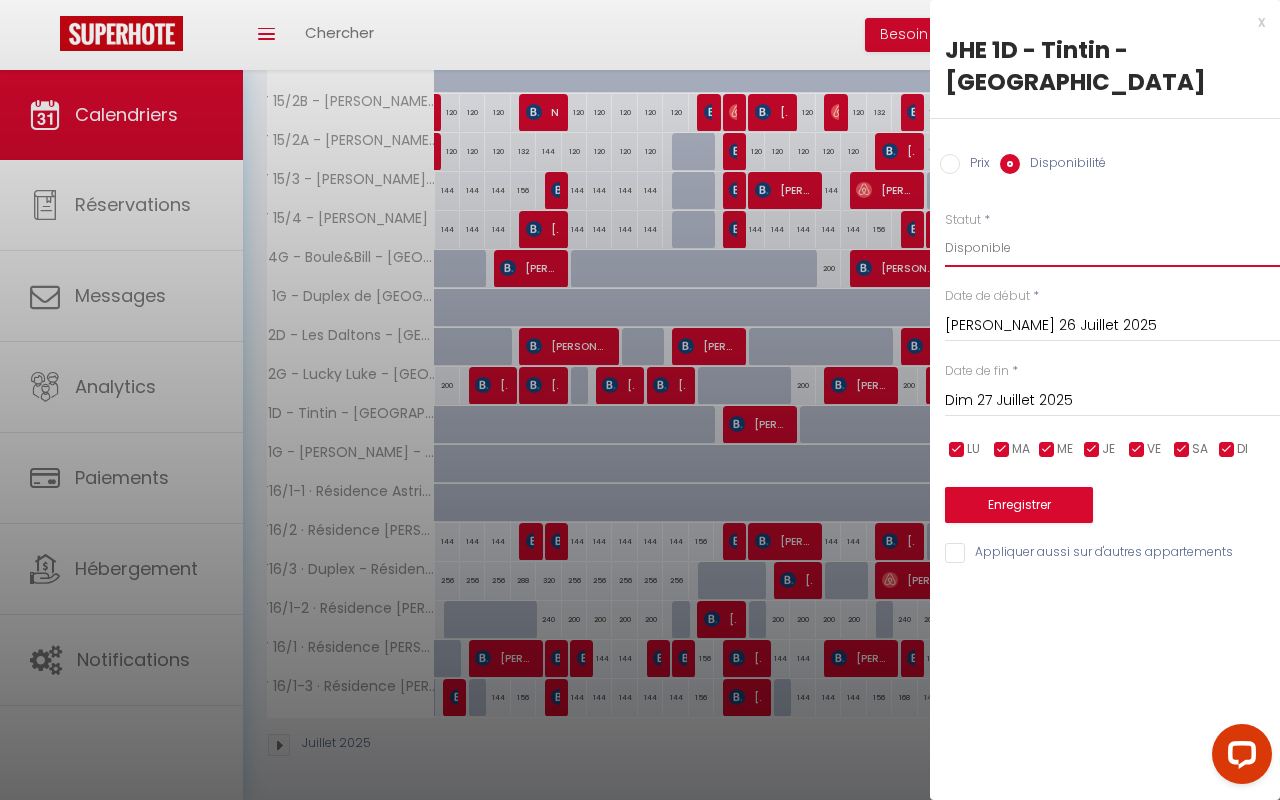 select on "0" 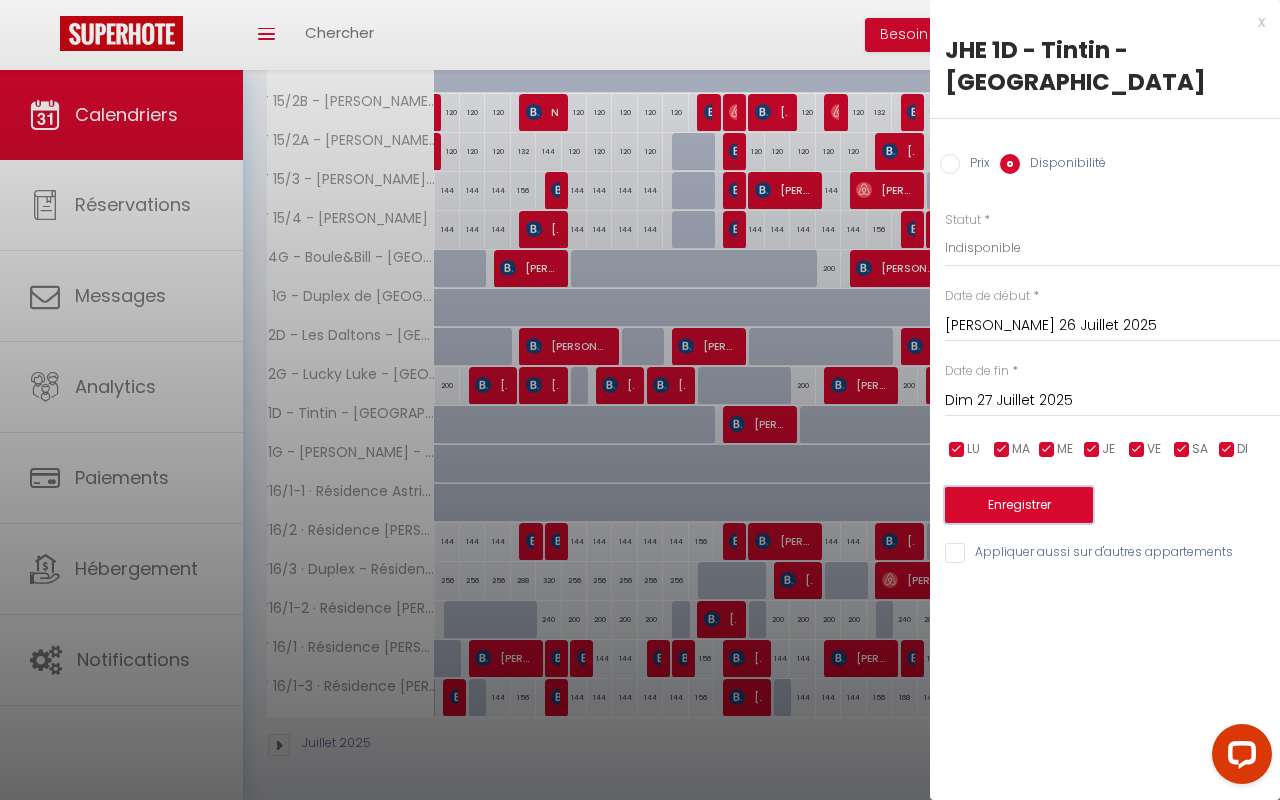 click on "Enregistrer" at bounding box center (1019, 505) 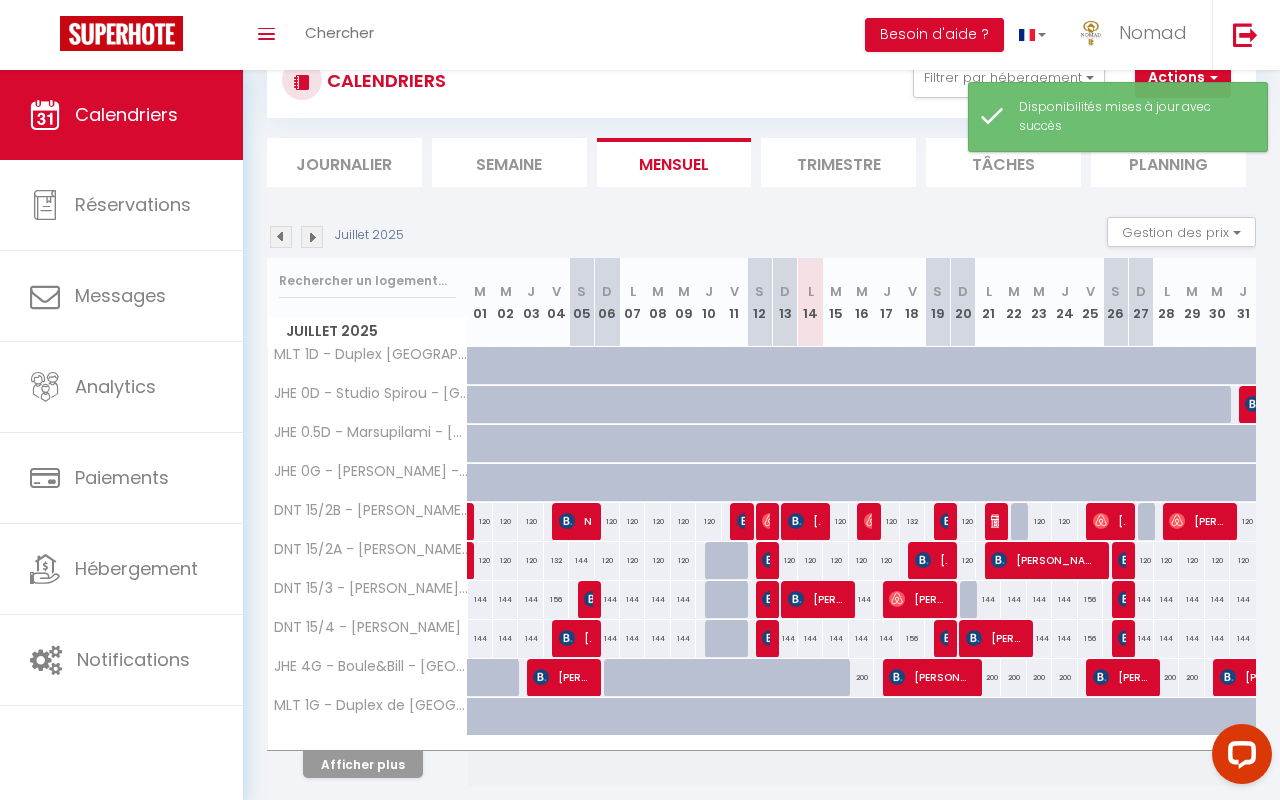 scroll, scrollTop: 138, scrollLeft: 0, axis: vertical 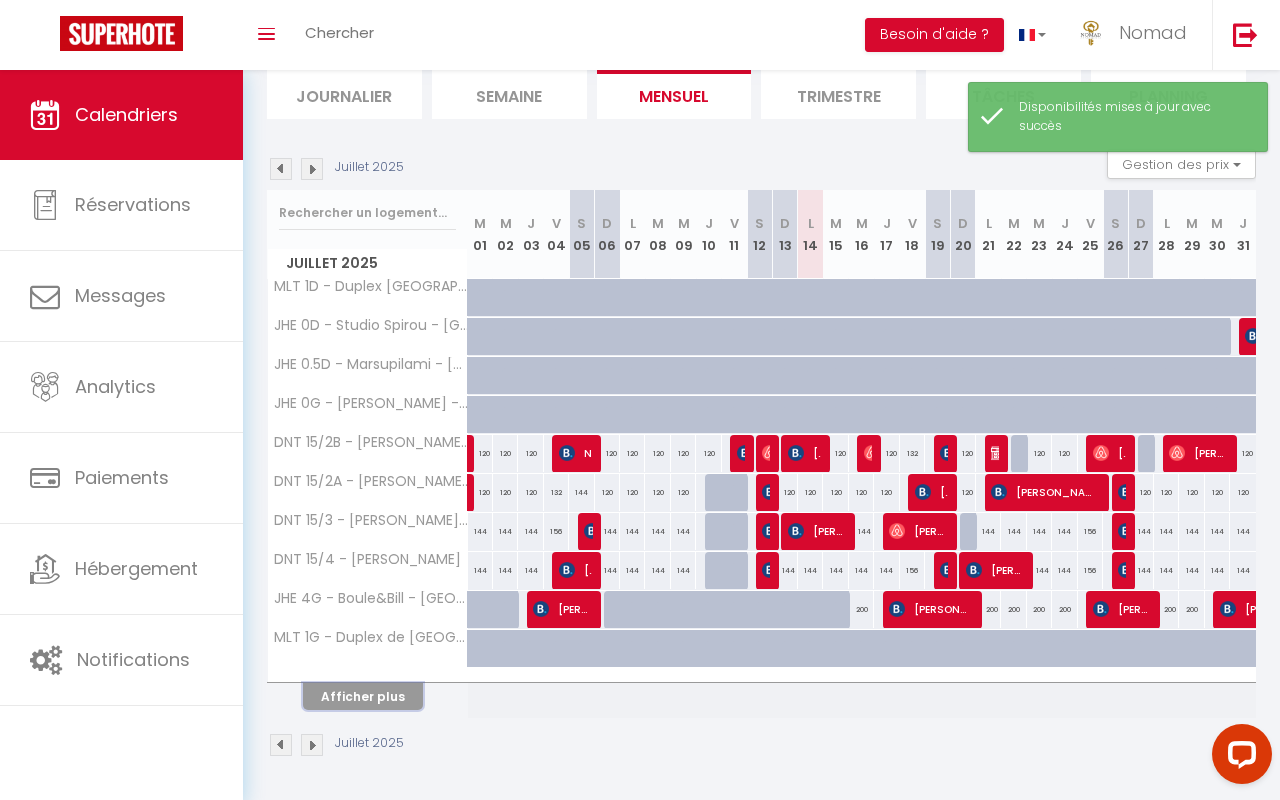 click on "Afficher plus" at bounding box center [363, 696] 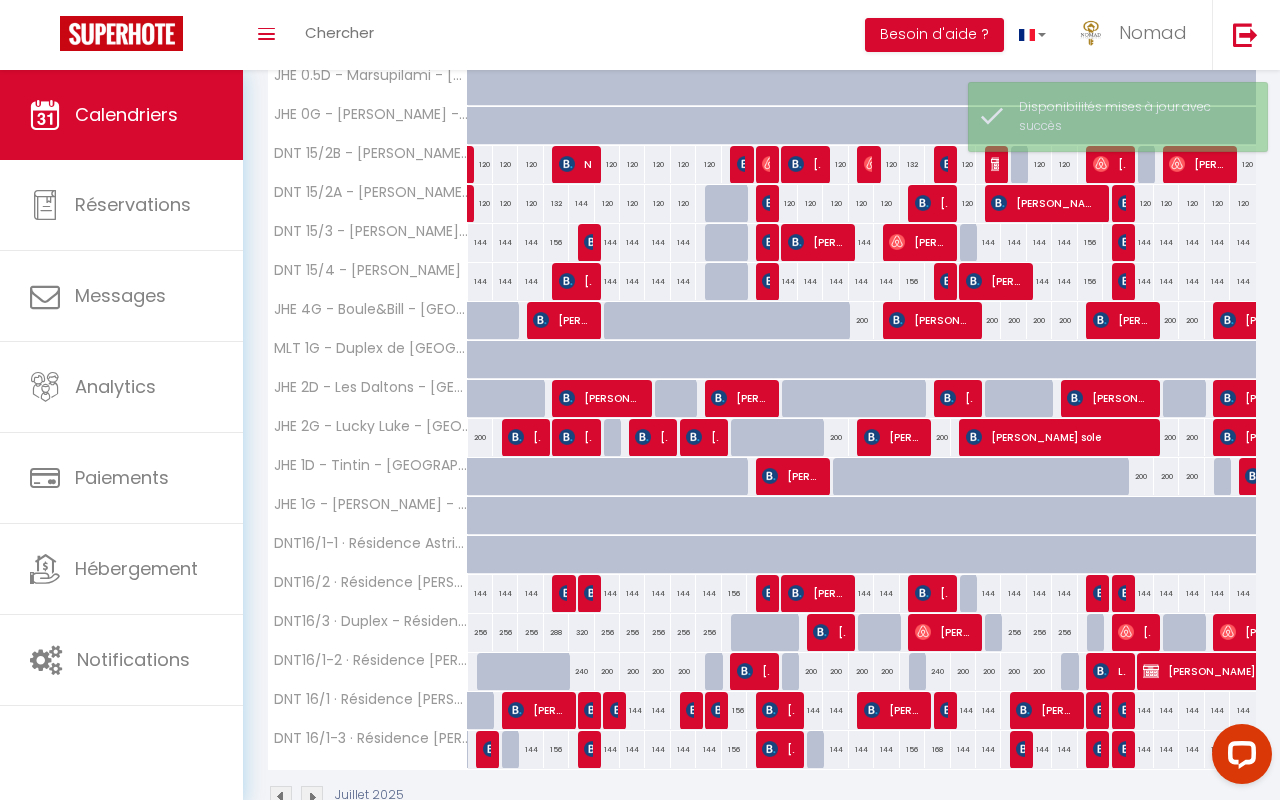 scroll, scrollTop: 479, scrollLeft: 0, axis: vertical 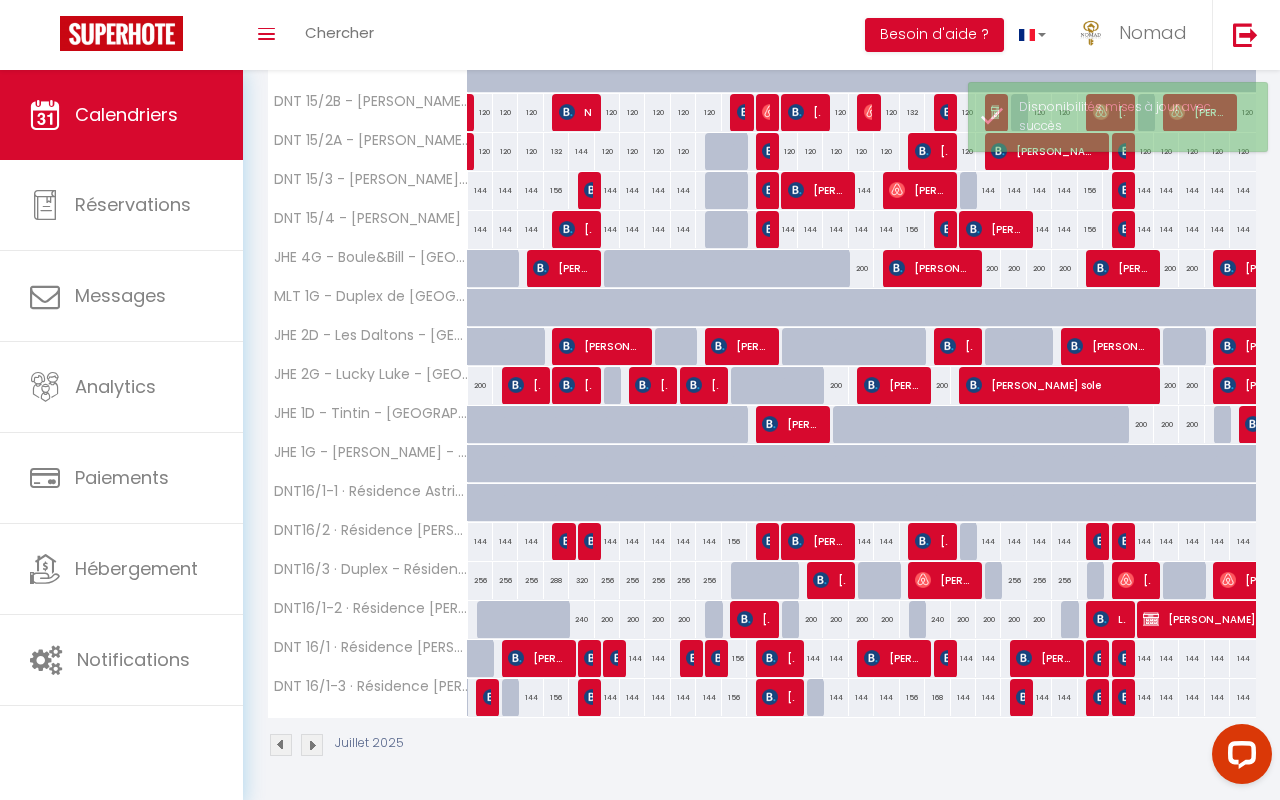 click on "144
[PERSON_NAME]" at bounding box center (861, 658) 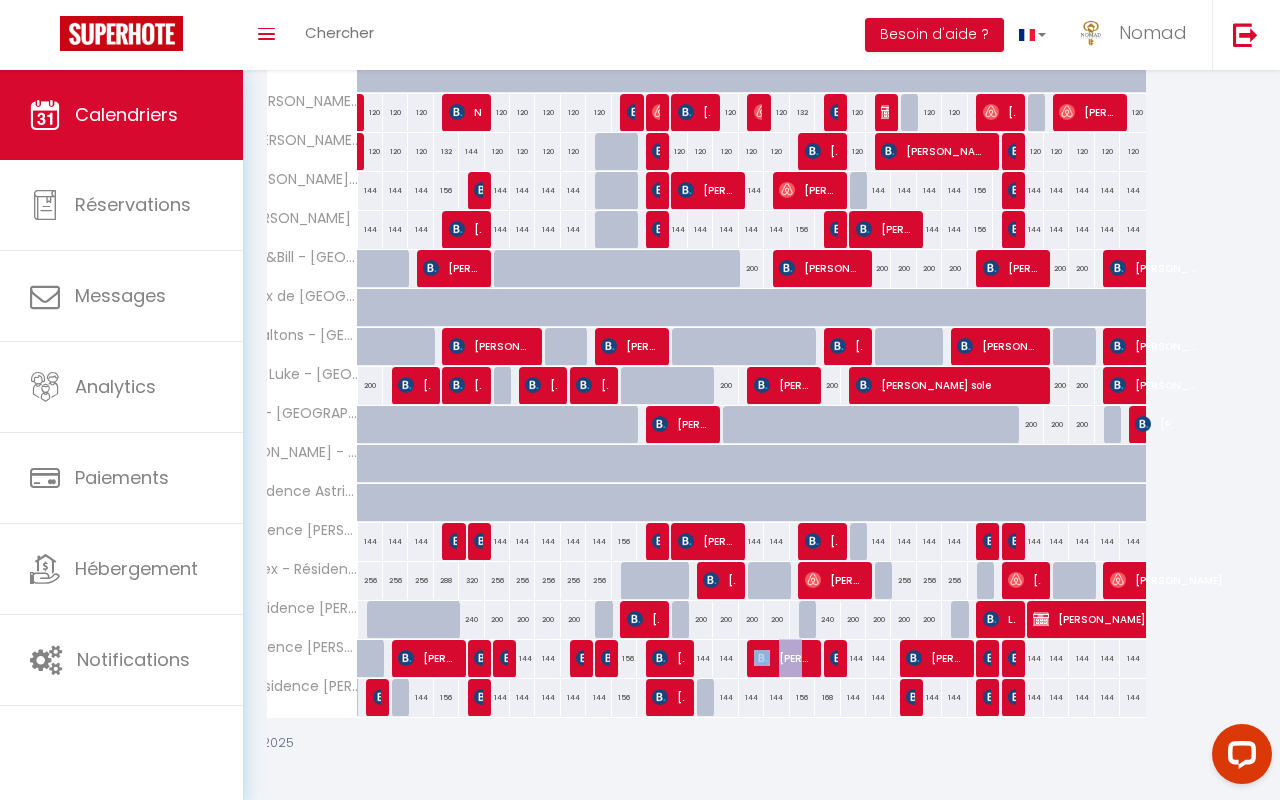 scroll, scrollTop: 0, scrollLeft: 153, axis: horizontal 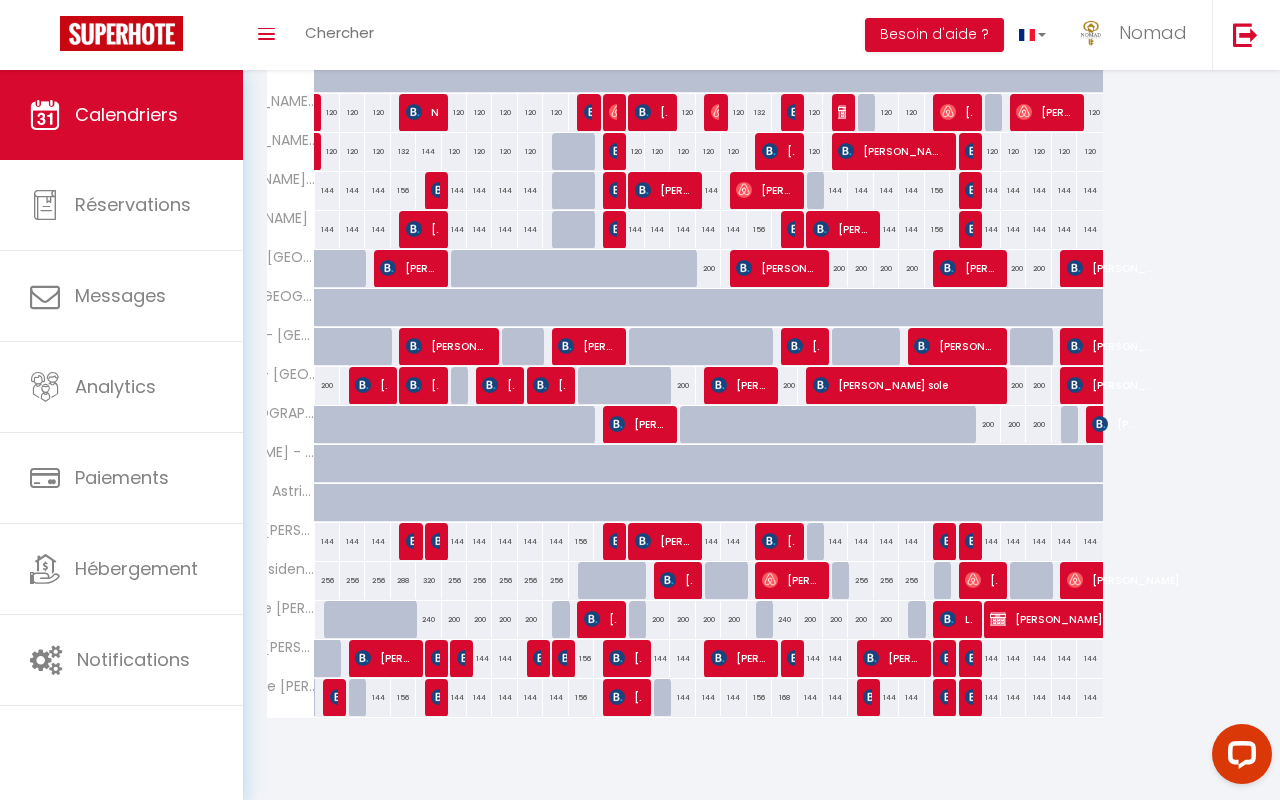 click on "200" at bounding box center (987, 424) 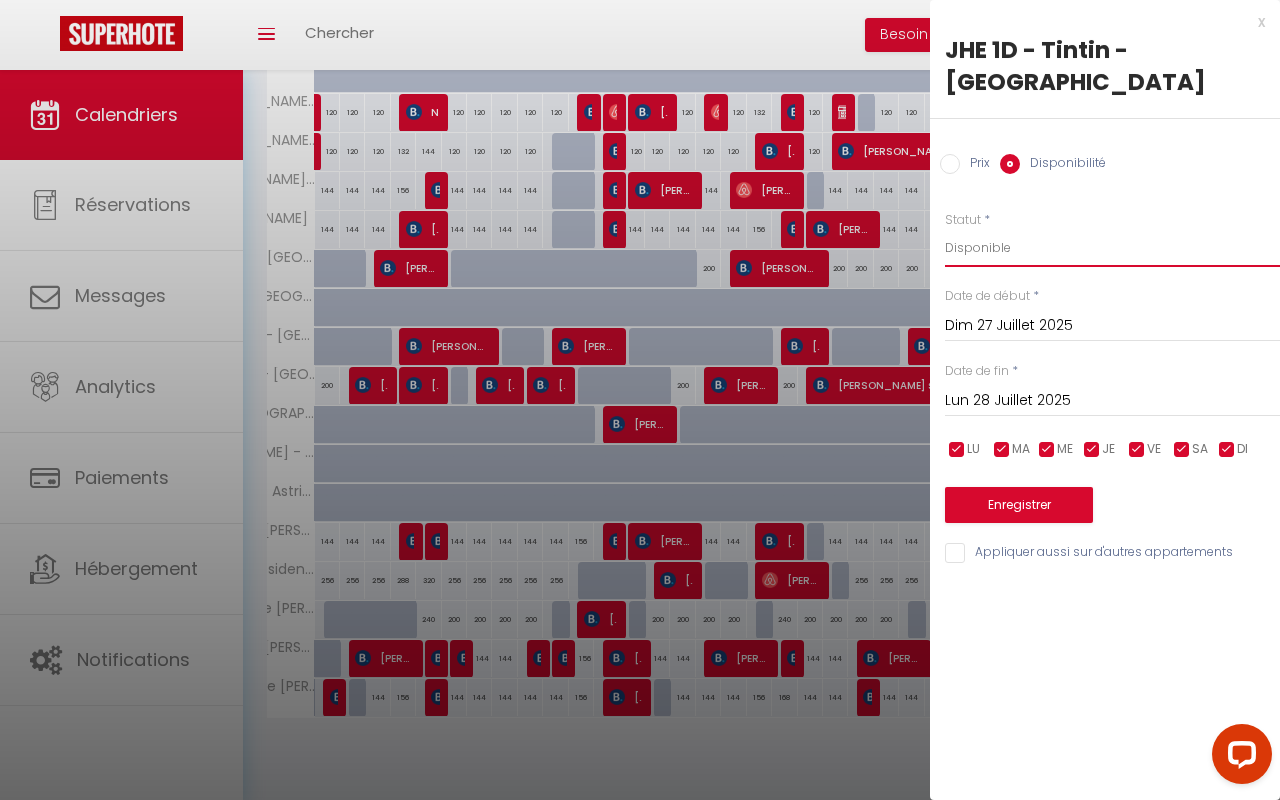 click on "Disponible
Indisponible" at bounding box center [1112, 248] 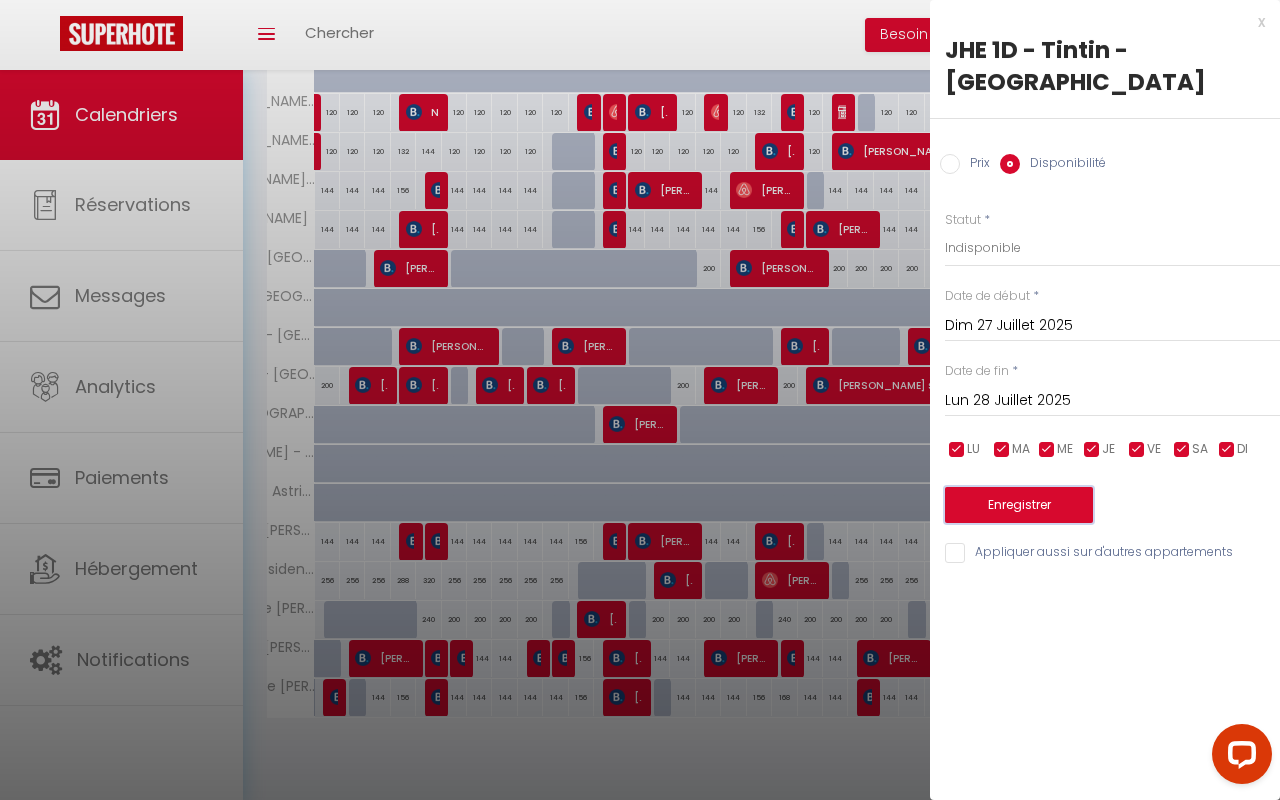 click on "Enregistrer" at bounding box center (1019, 505) 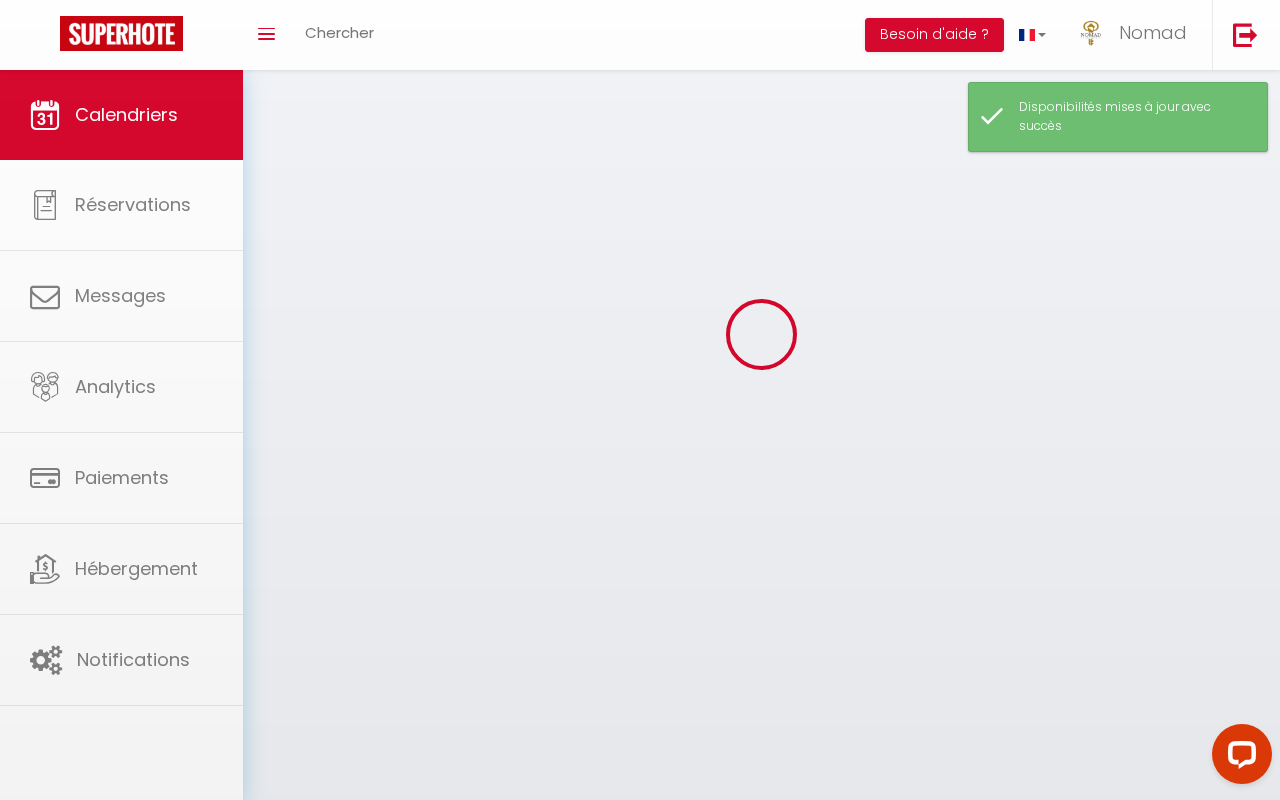 scroll, scrollTop: 138, scrollLeft: 0, axis: vertical 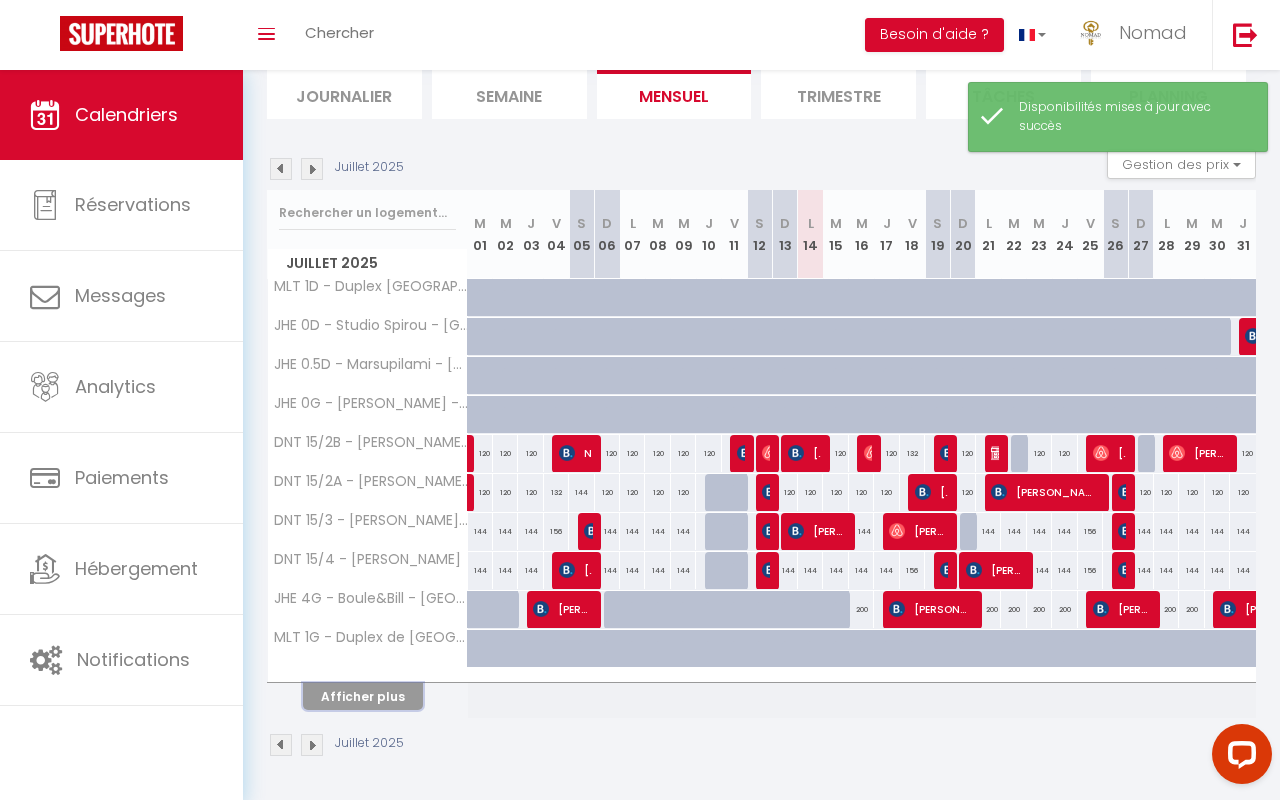 click on "Afficher plus" at bounding box center (363, 696) 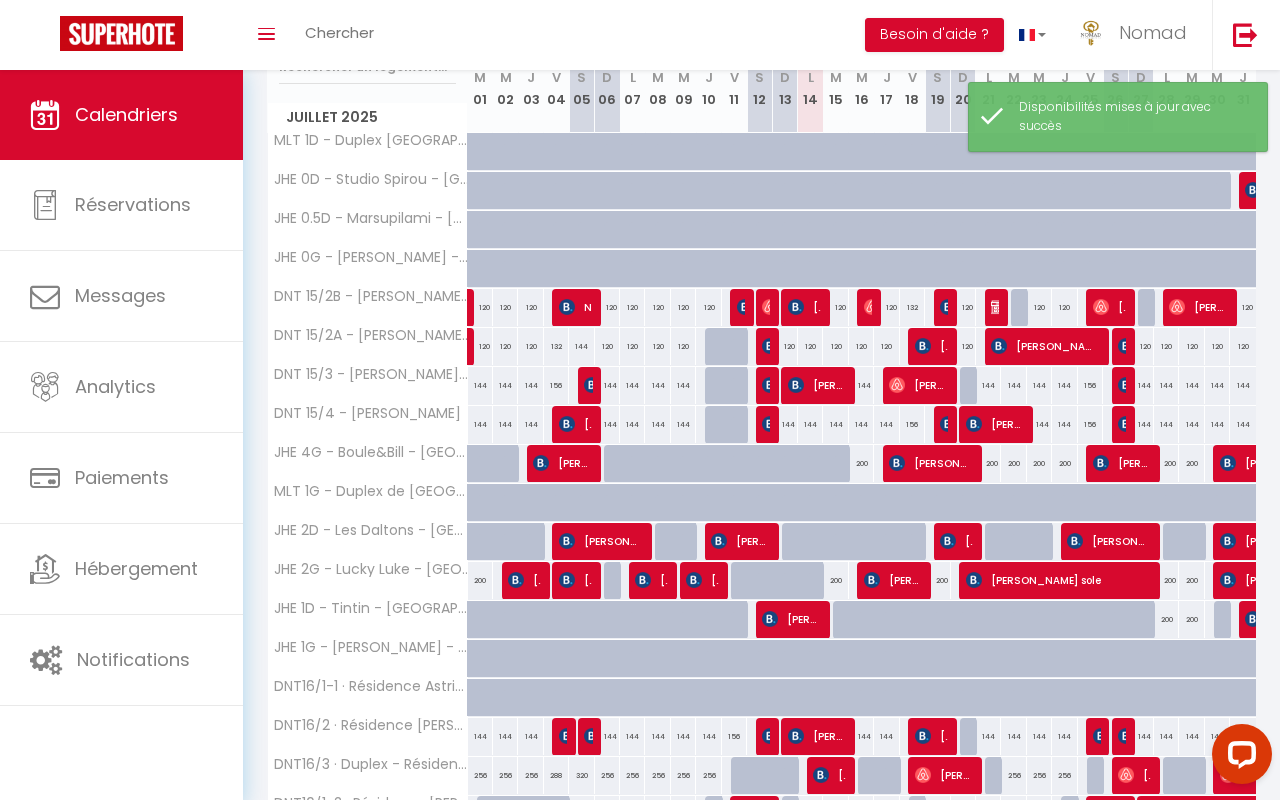 scroll, scrollTop: 285, scrollLeft: 0, axis: vertical 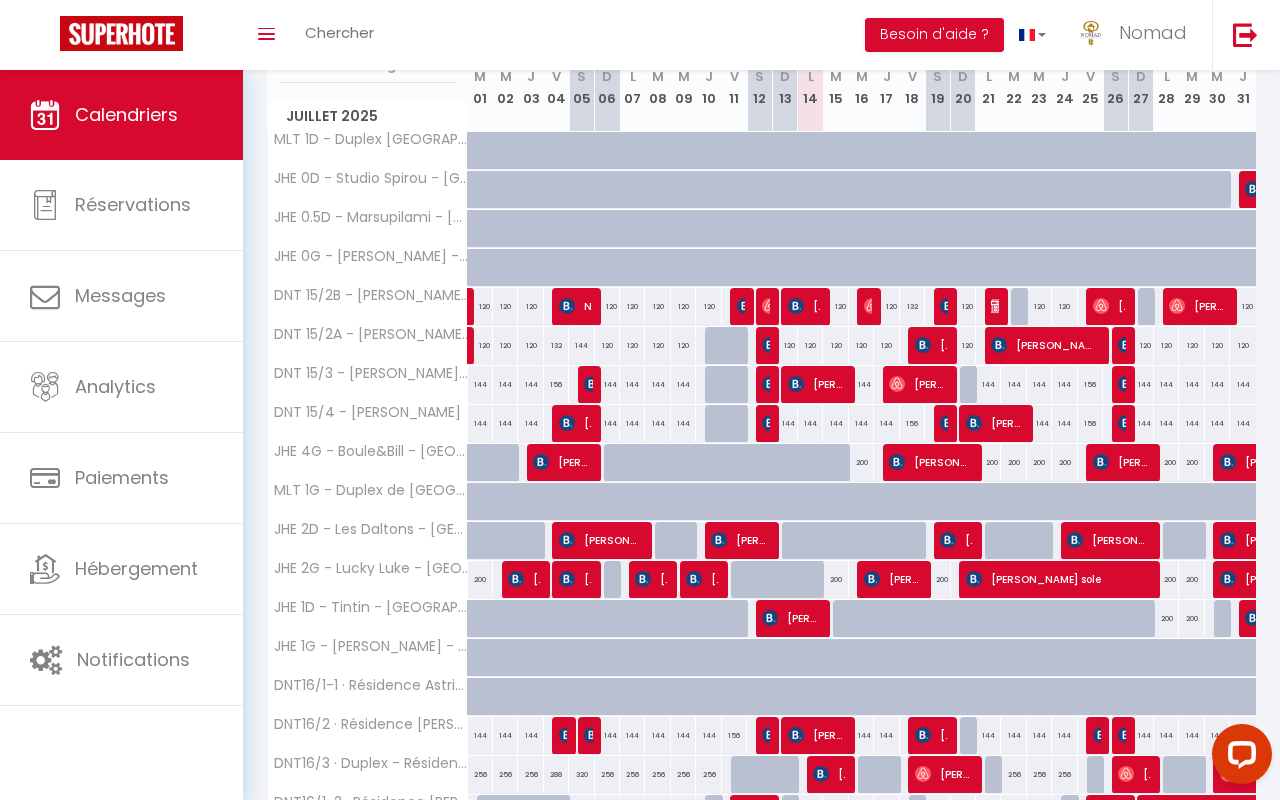 click on "200" at bounding box center [1191, 618] 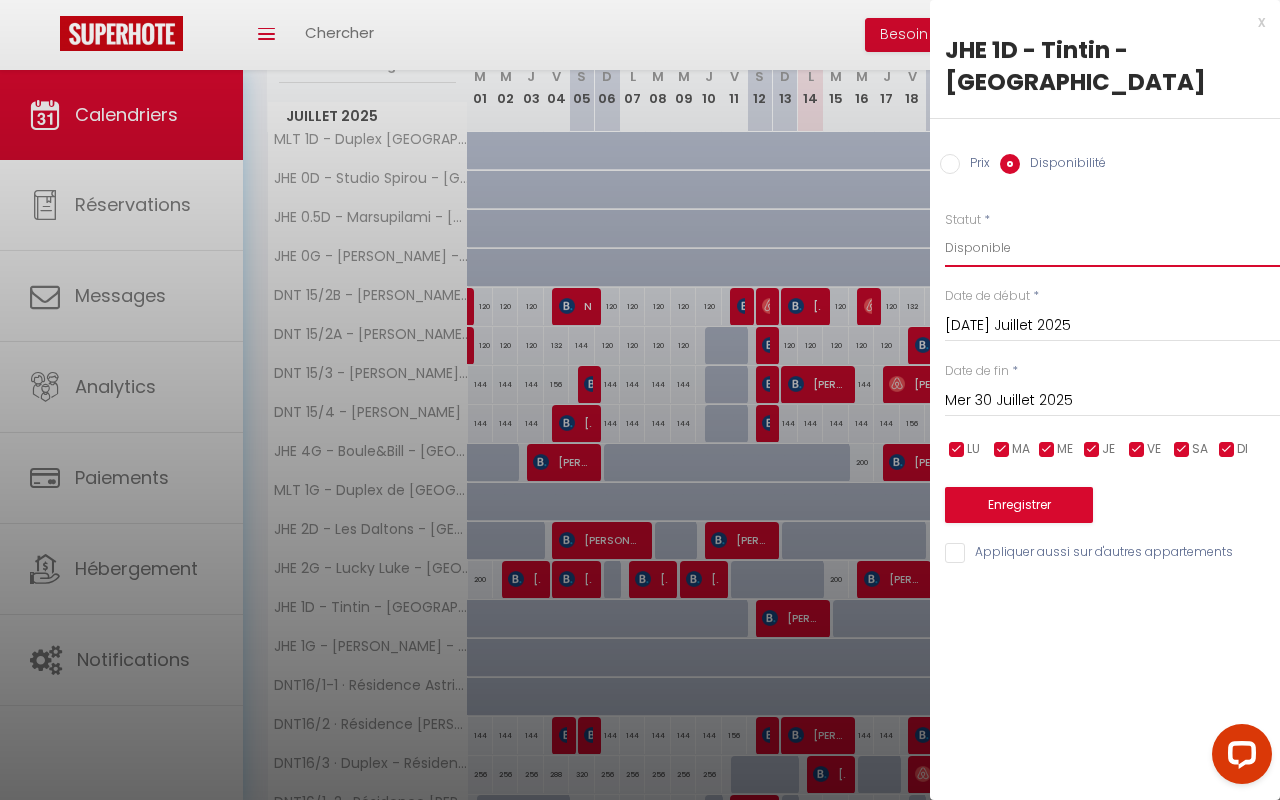 click on "Disponible
Indisponible" at bounding box center [1112, 248] 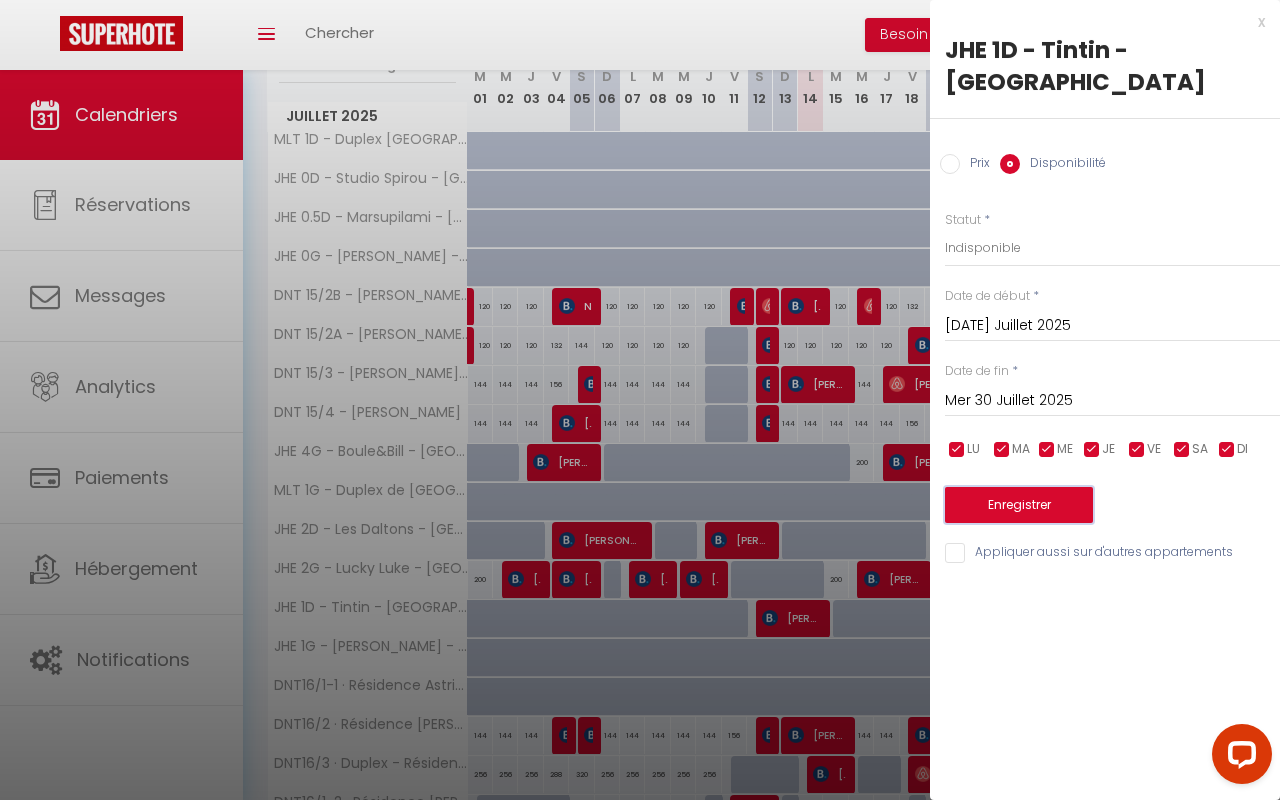 click on "Enregistrer" at bounding box center [1019, 505] 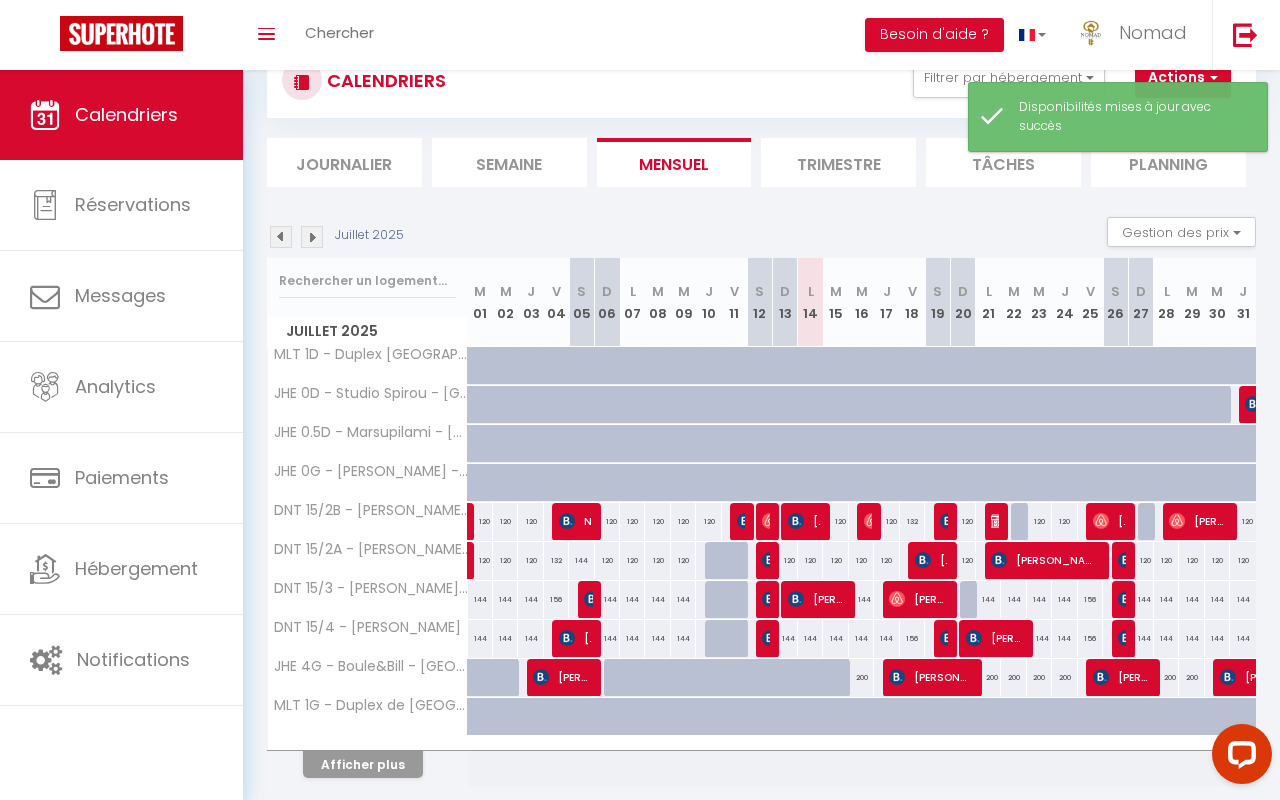 scroll, scrollTop: 138, scrollLeft: 0, axis: vertical 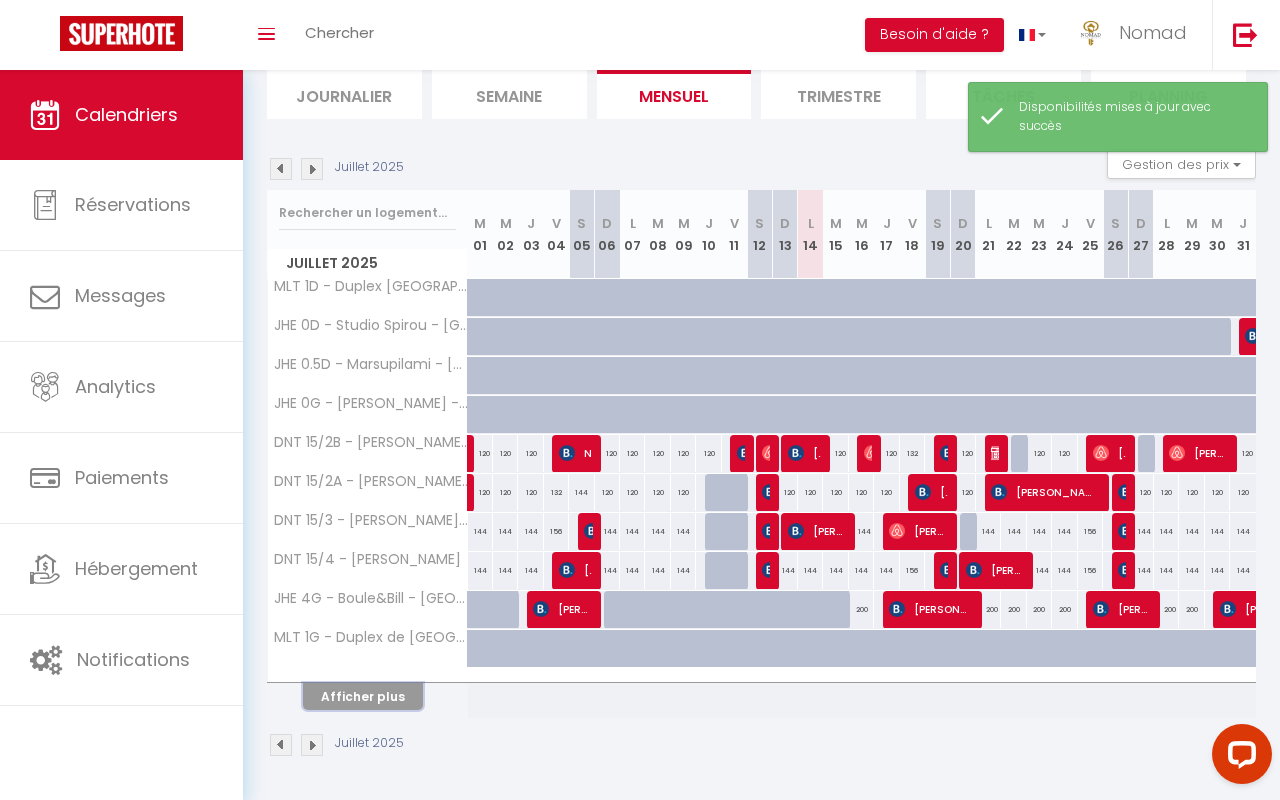 click on "Afficher plus" at bounding box center [363, 696] 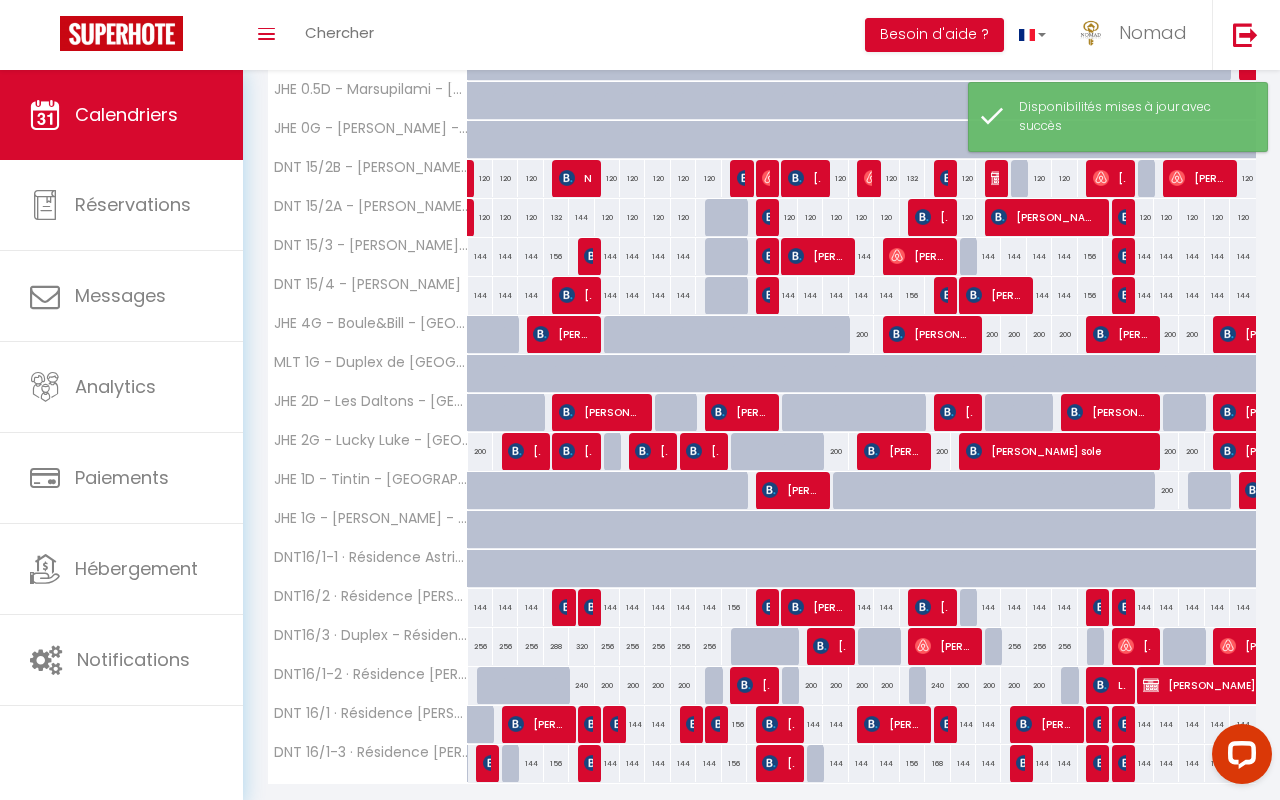 scroll, scrollTop: 435, scrollLeft: 0, axis: vertical 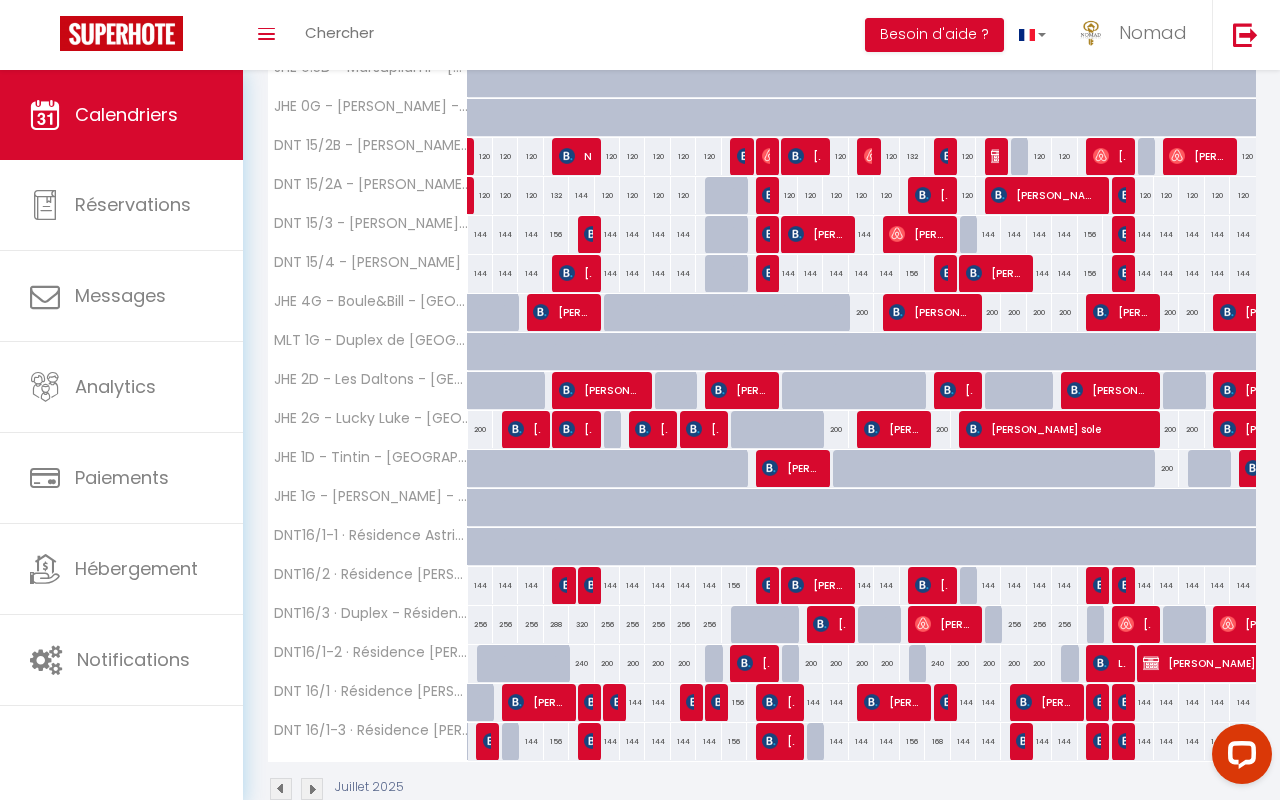 click on "200" at bounding box center [1166, 468] 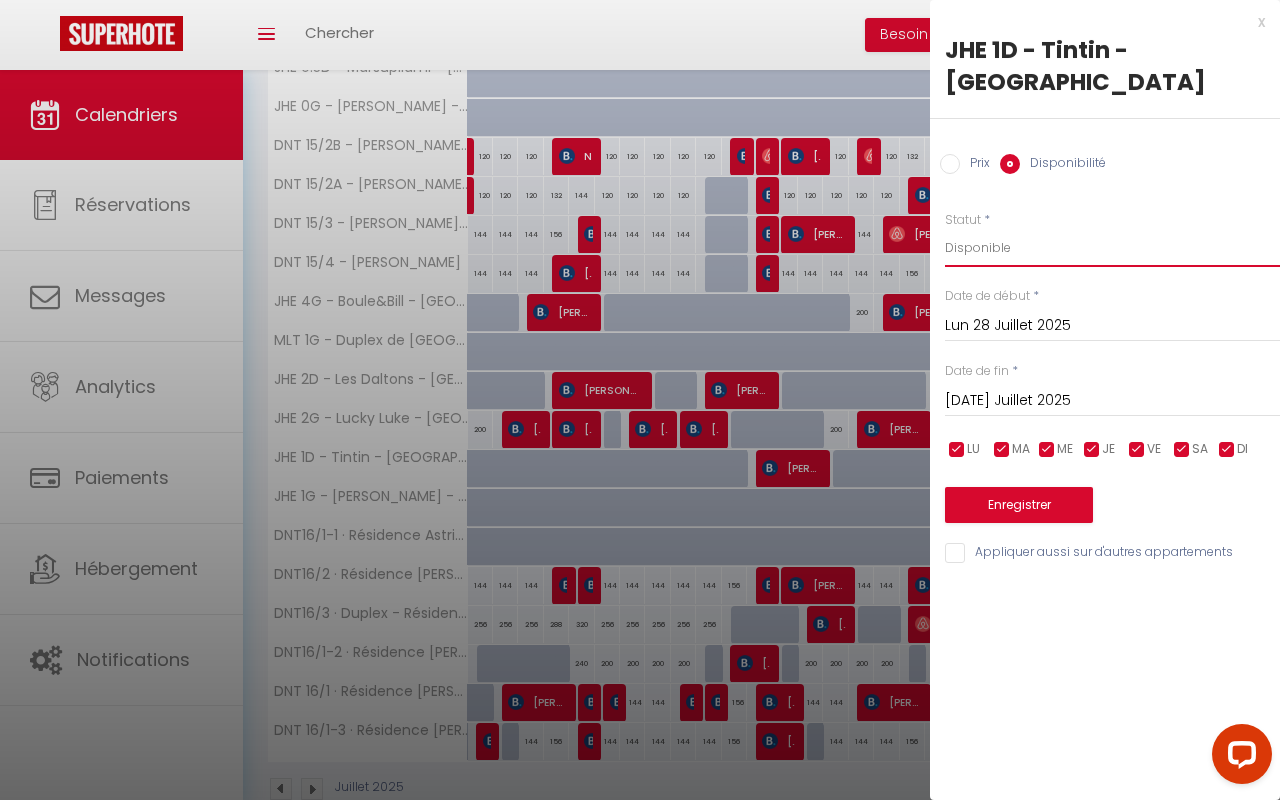 click on "Disponible
Indisponible" at bounding box center (1112, 248) 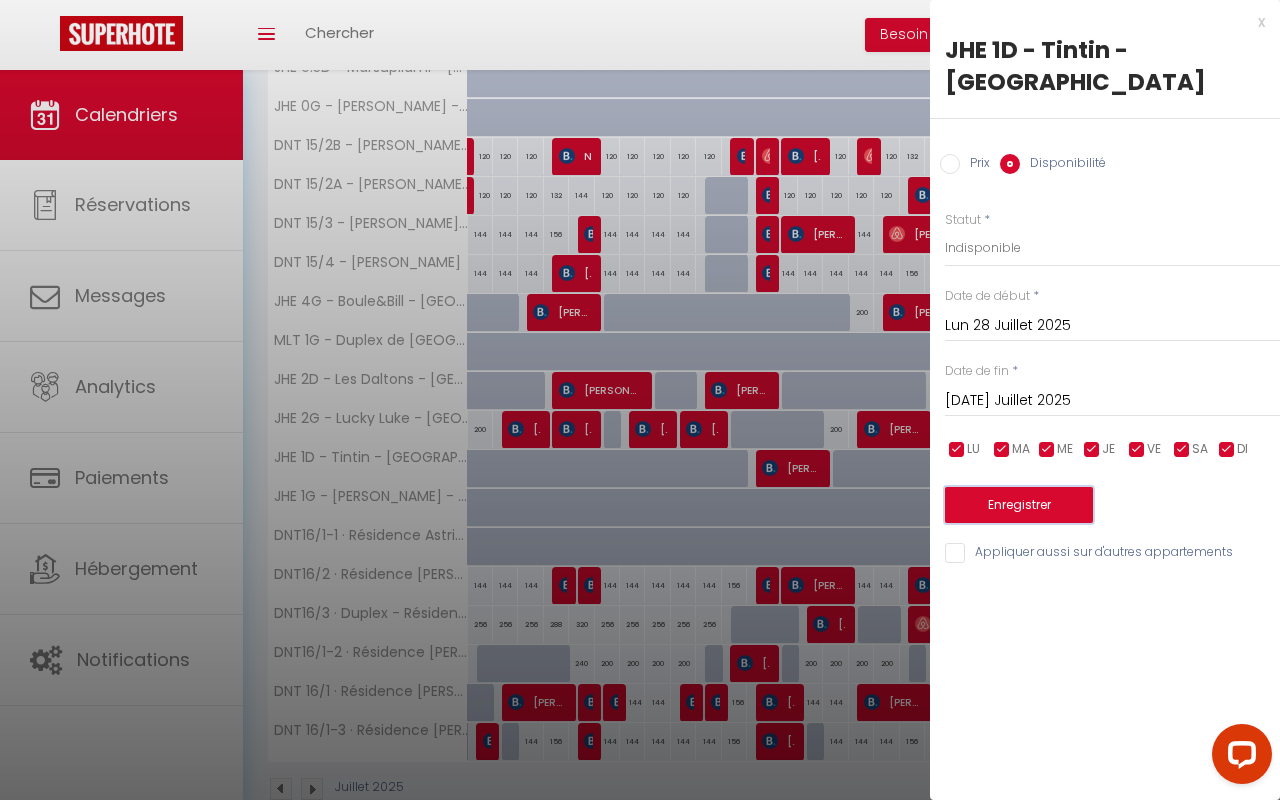 click on "Enregistrer" at bounding box center (1019, 505) 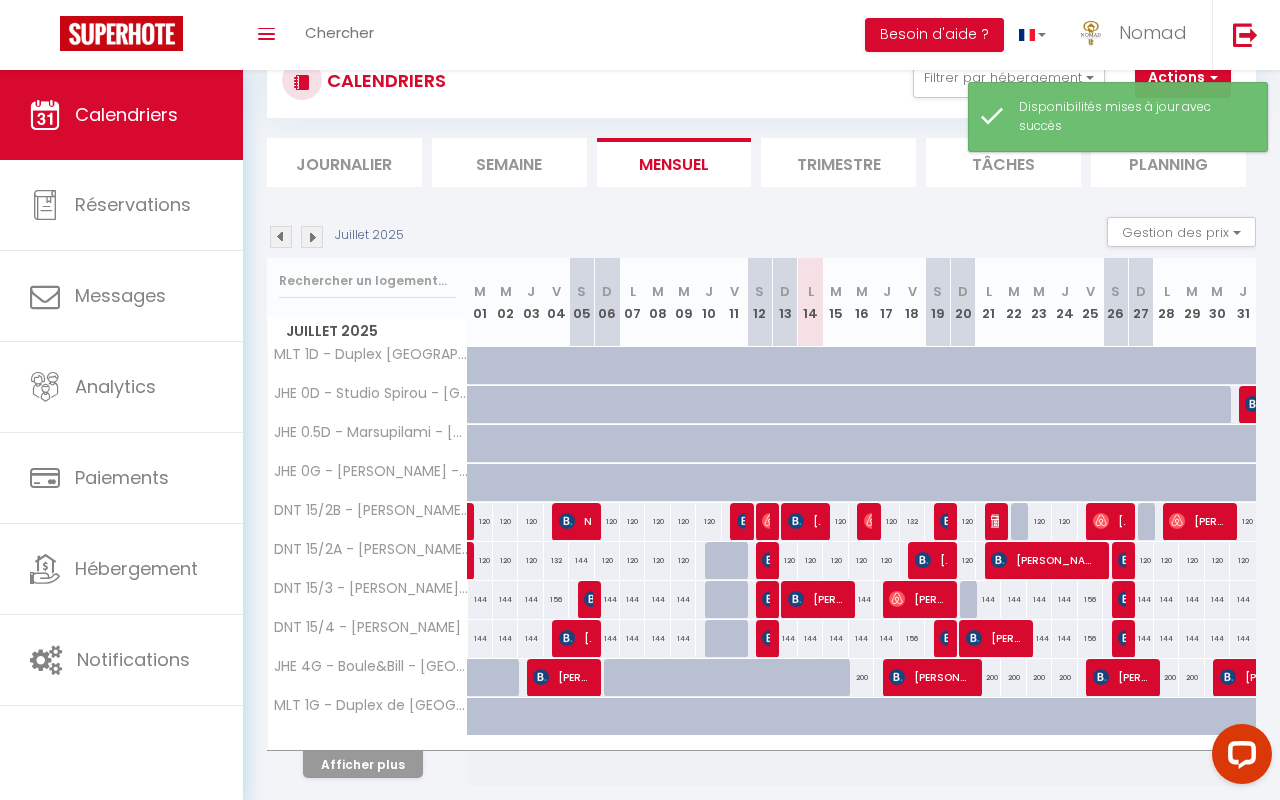 scroll, scrollTop: 138, scrollLeft: 0, axis: vertical 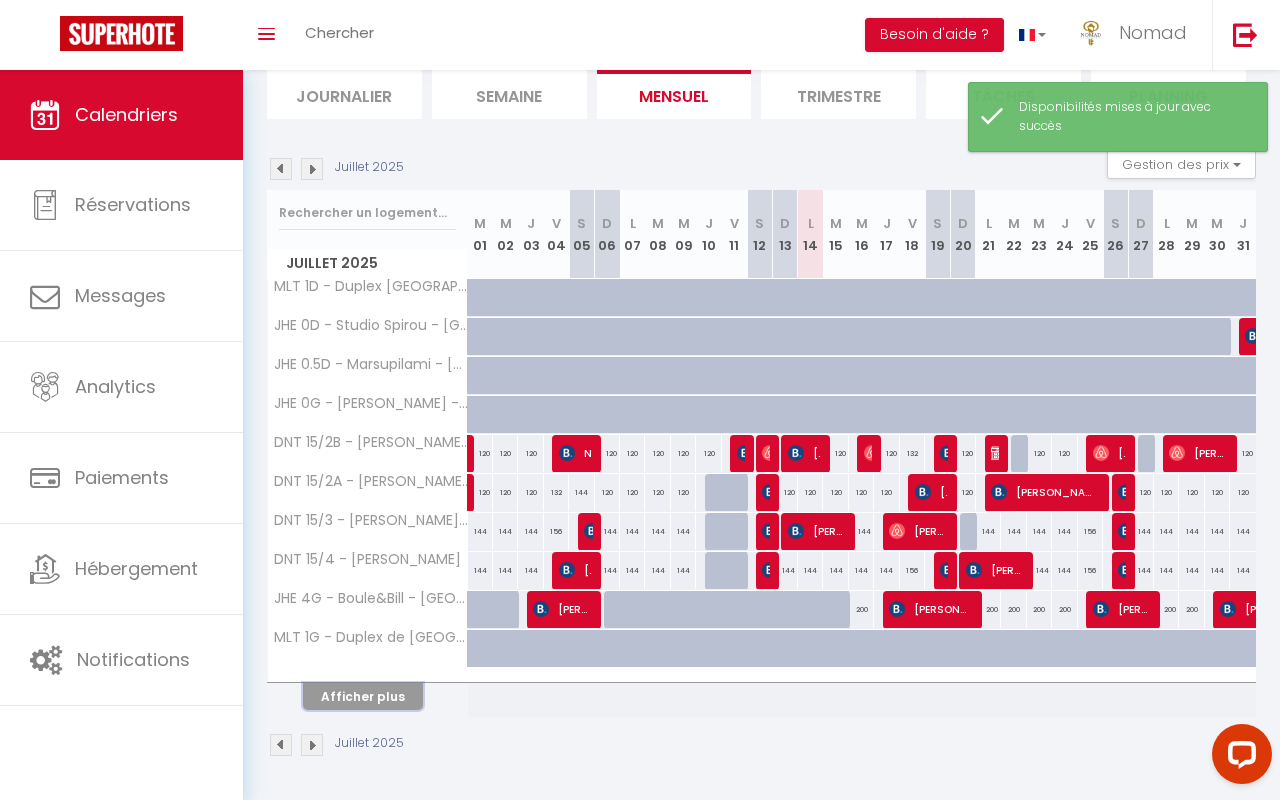 click on "Afficher plus" at bounding box center (363, 696) 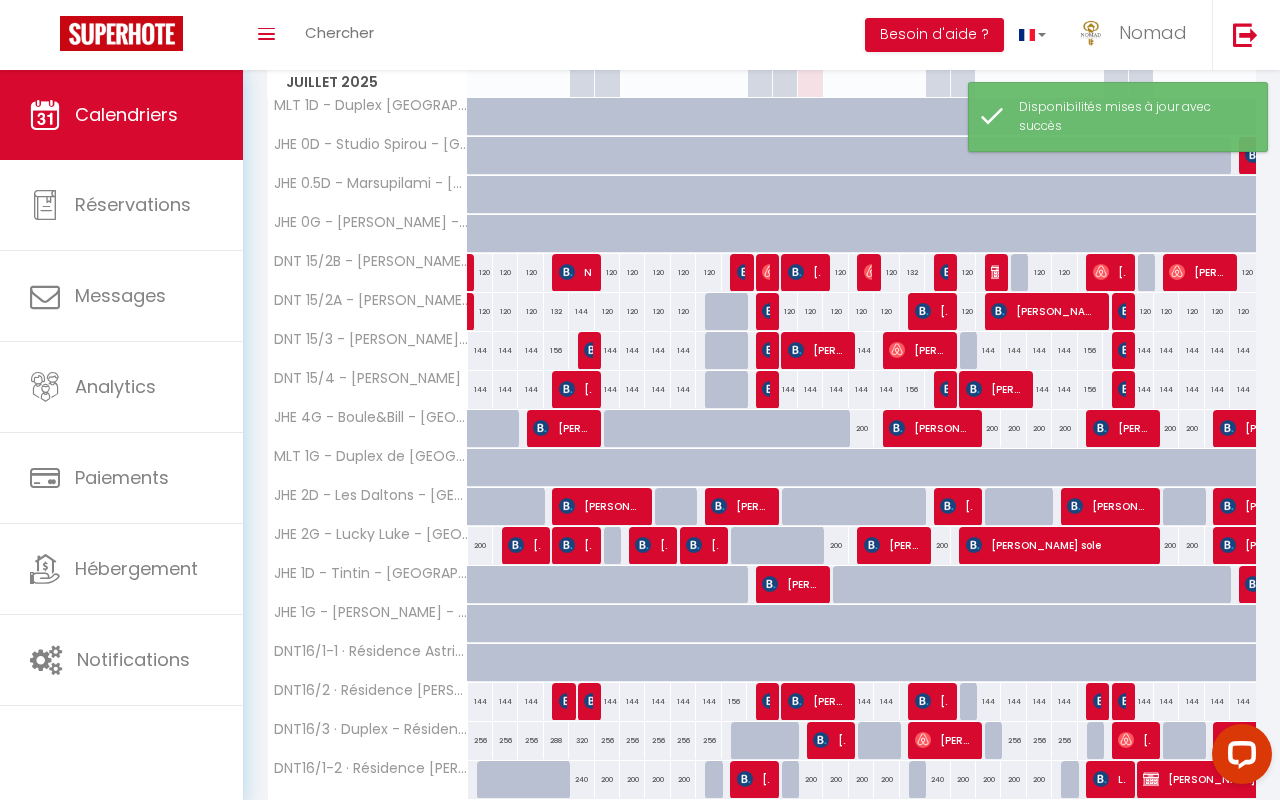 scroll, scrollTop: 479, scrollLeft: 0, axis: vertical 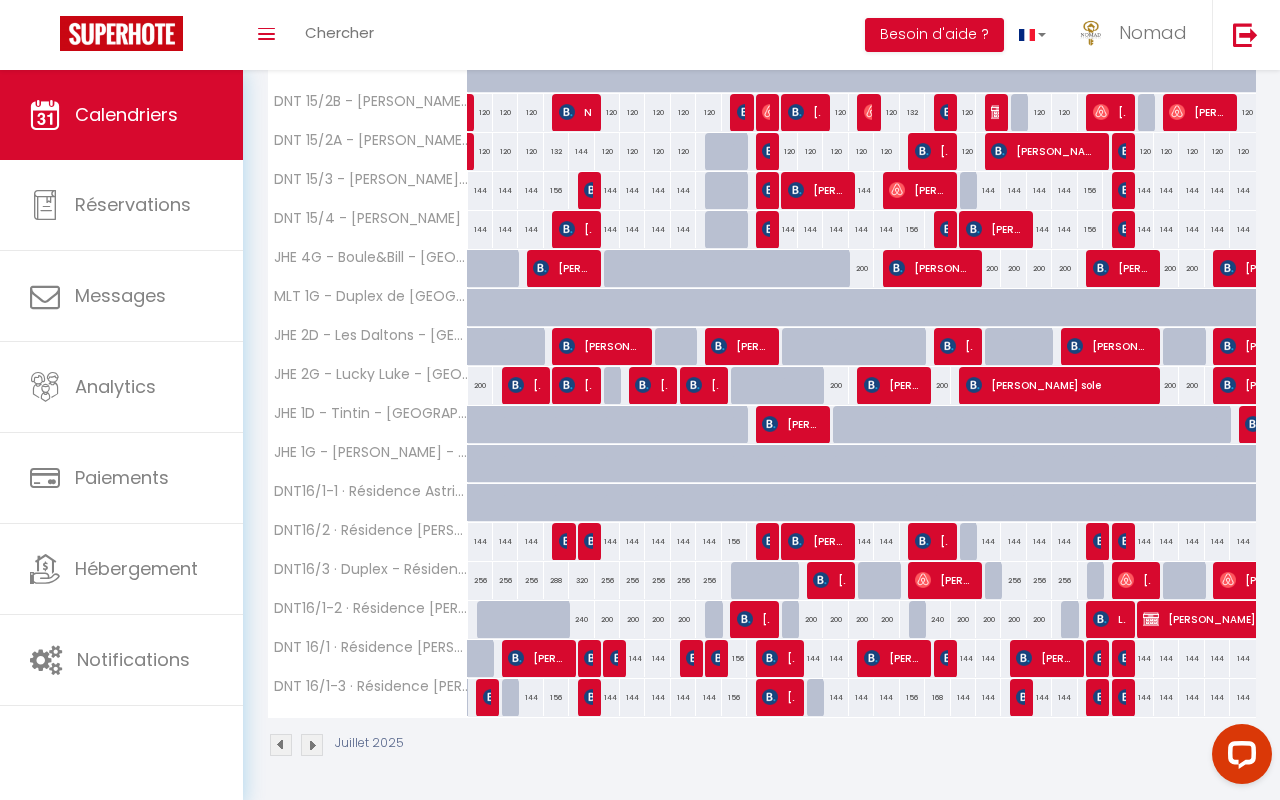 click at bounding box center (1252, 425) 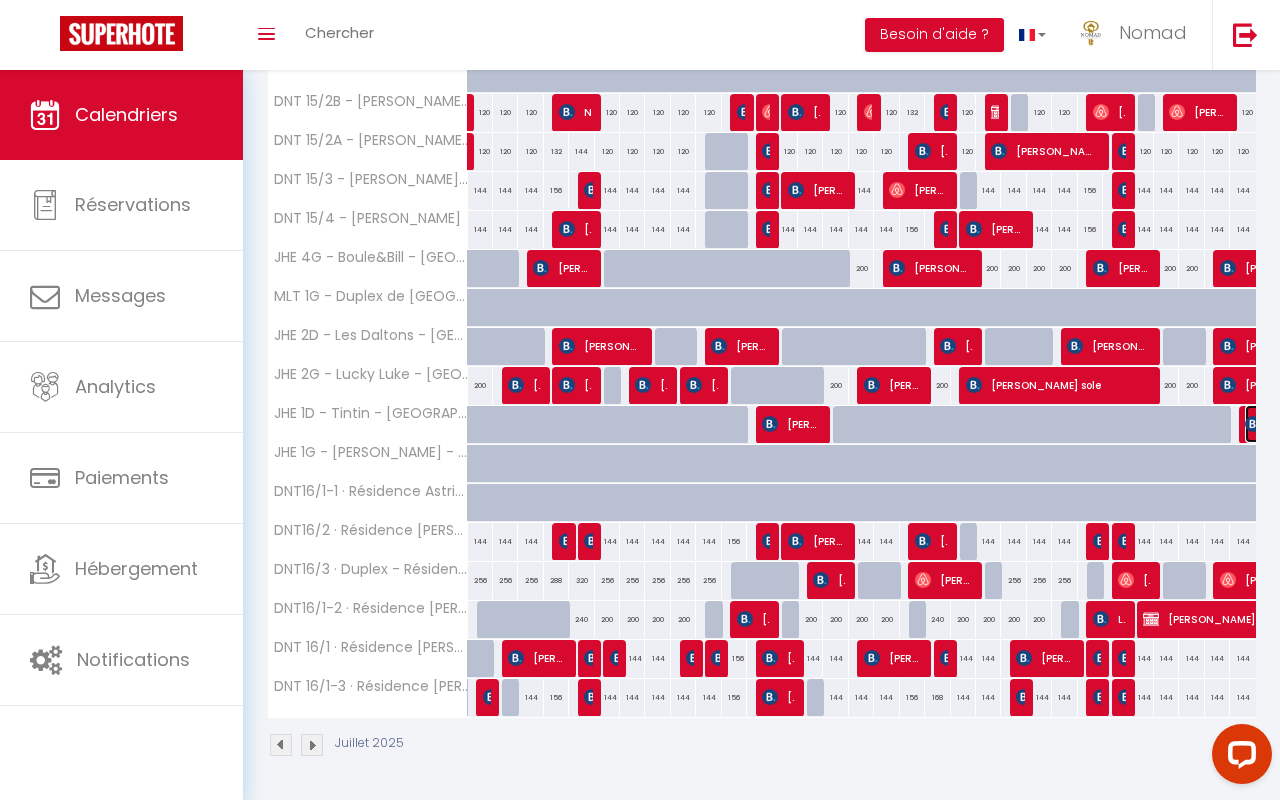 click at bounding box center [1253, 424] 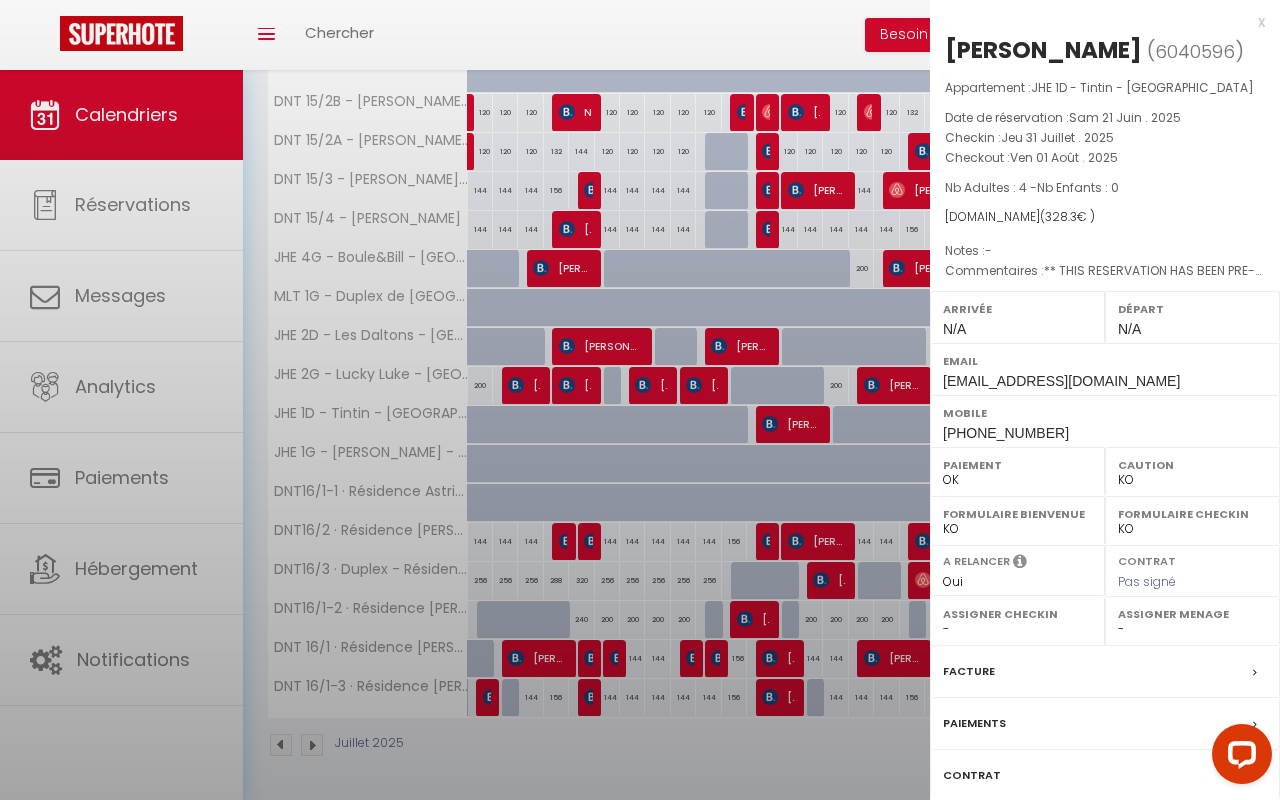 select on "21644" 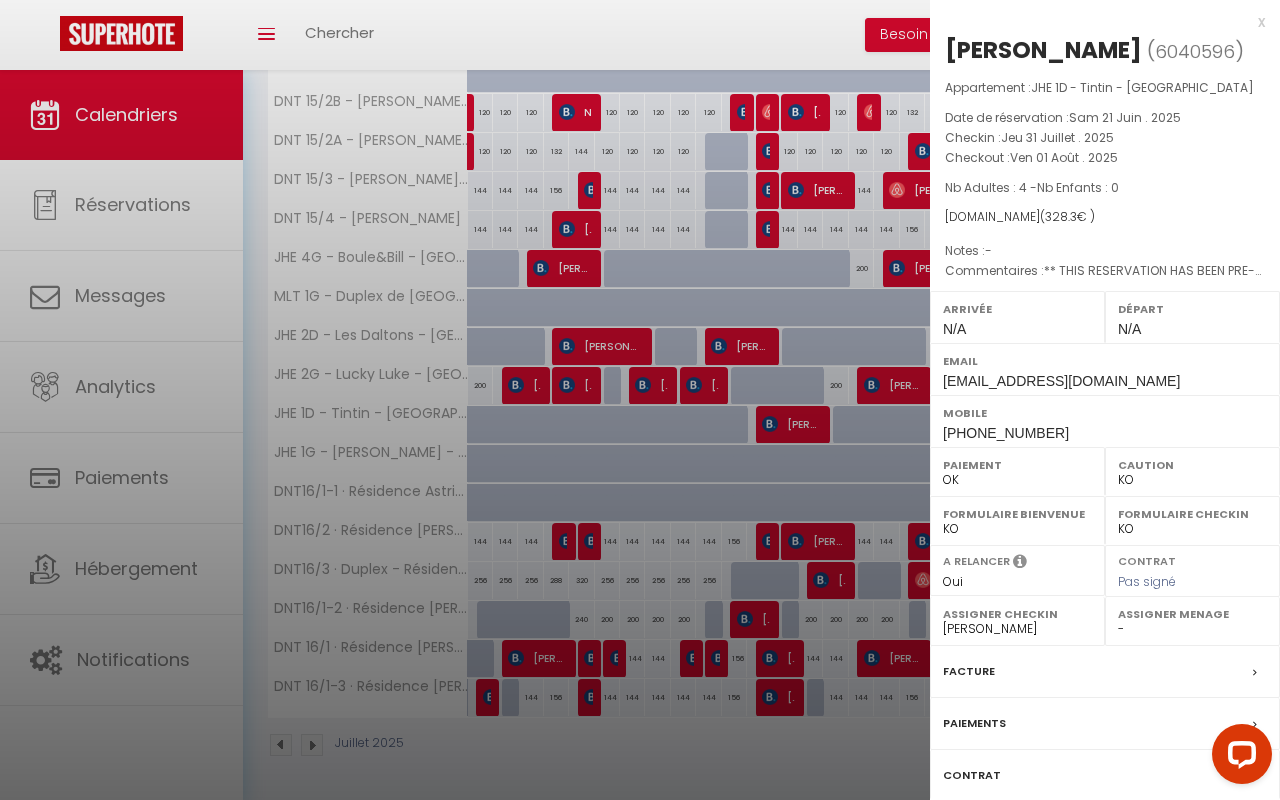 click at bounding box center (640, 400) 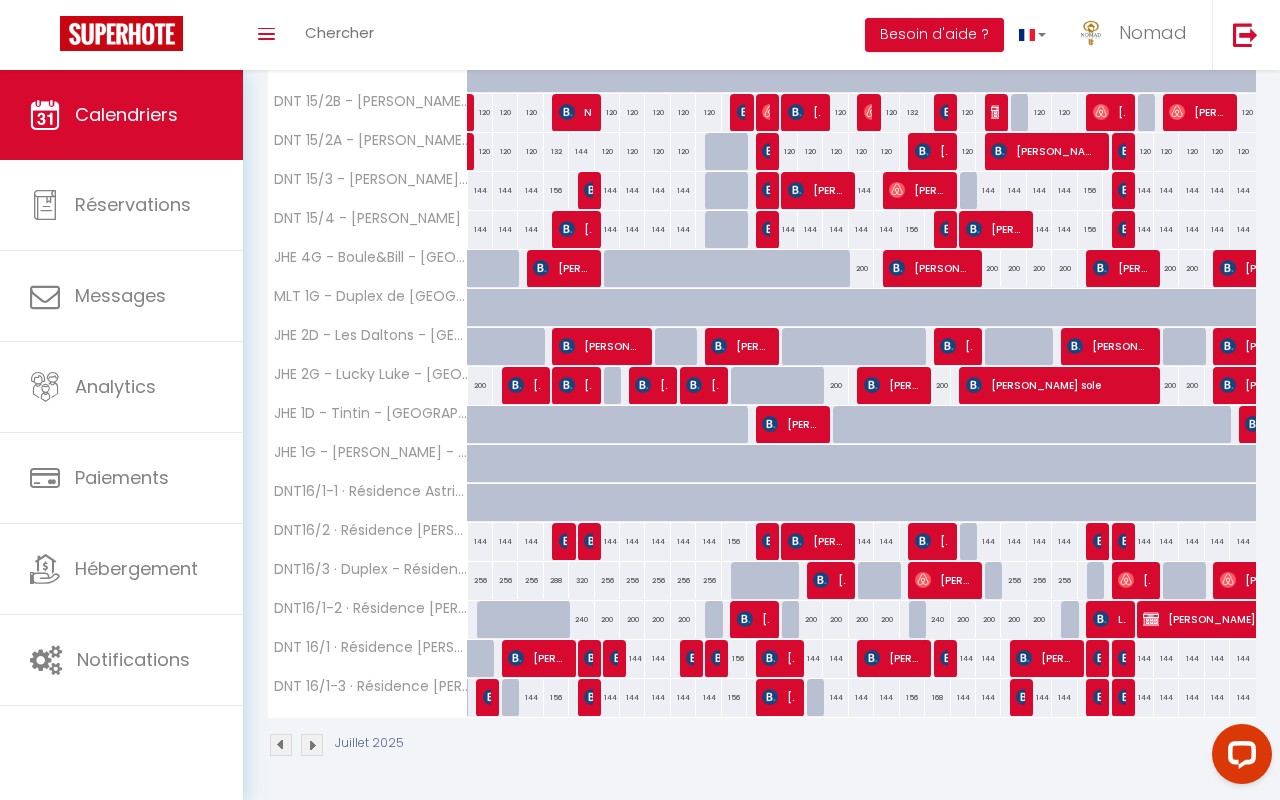 scroll, scrollTop: 0, scrollLeft: 0, axis: both 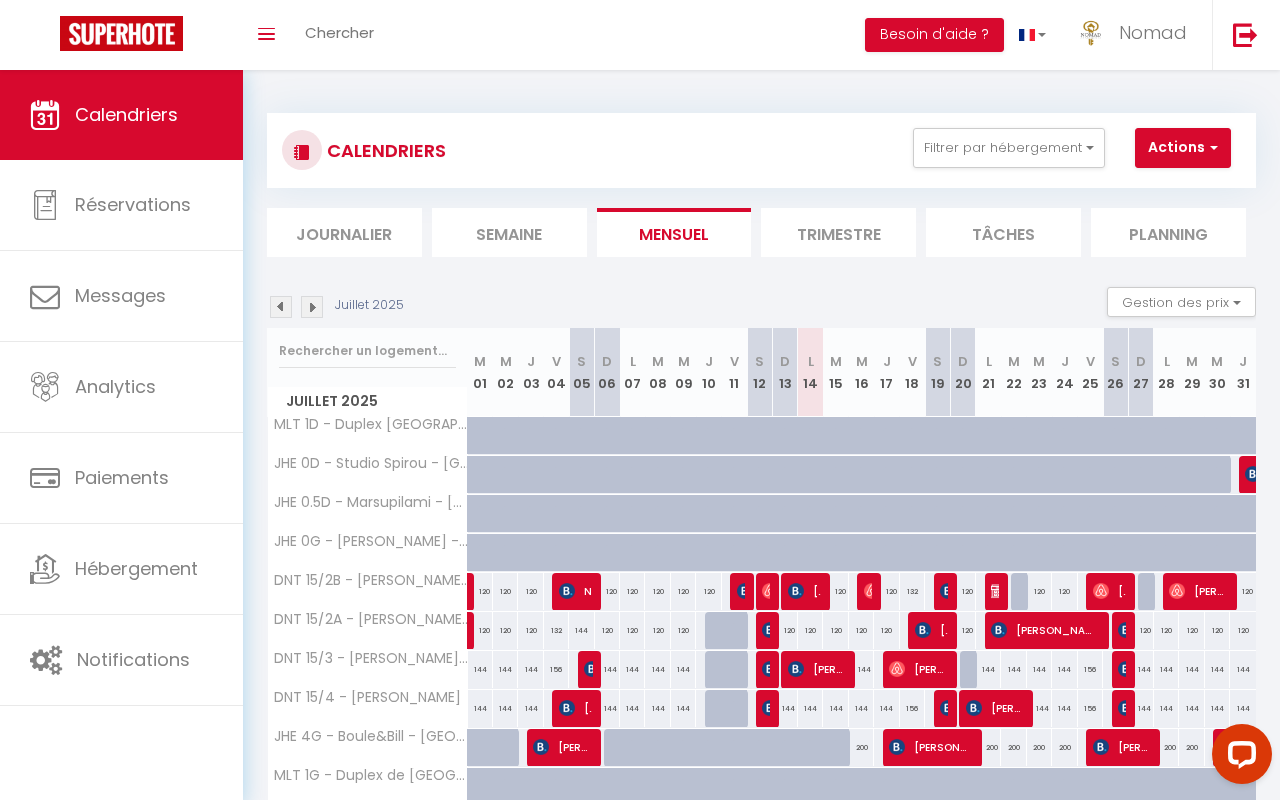 click at bounding box center [312, 307] 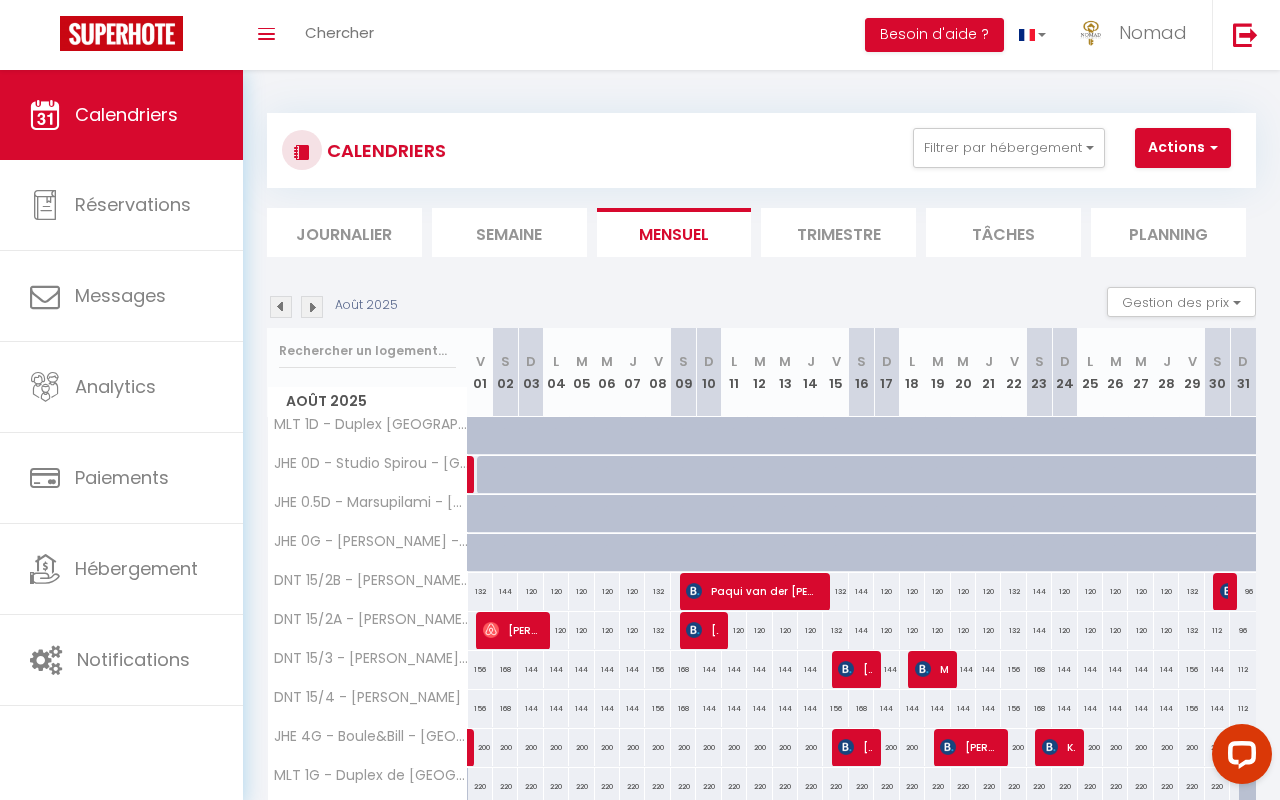 scroll, scrollTop: 138, scrollLeft: 0, axis: vertical 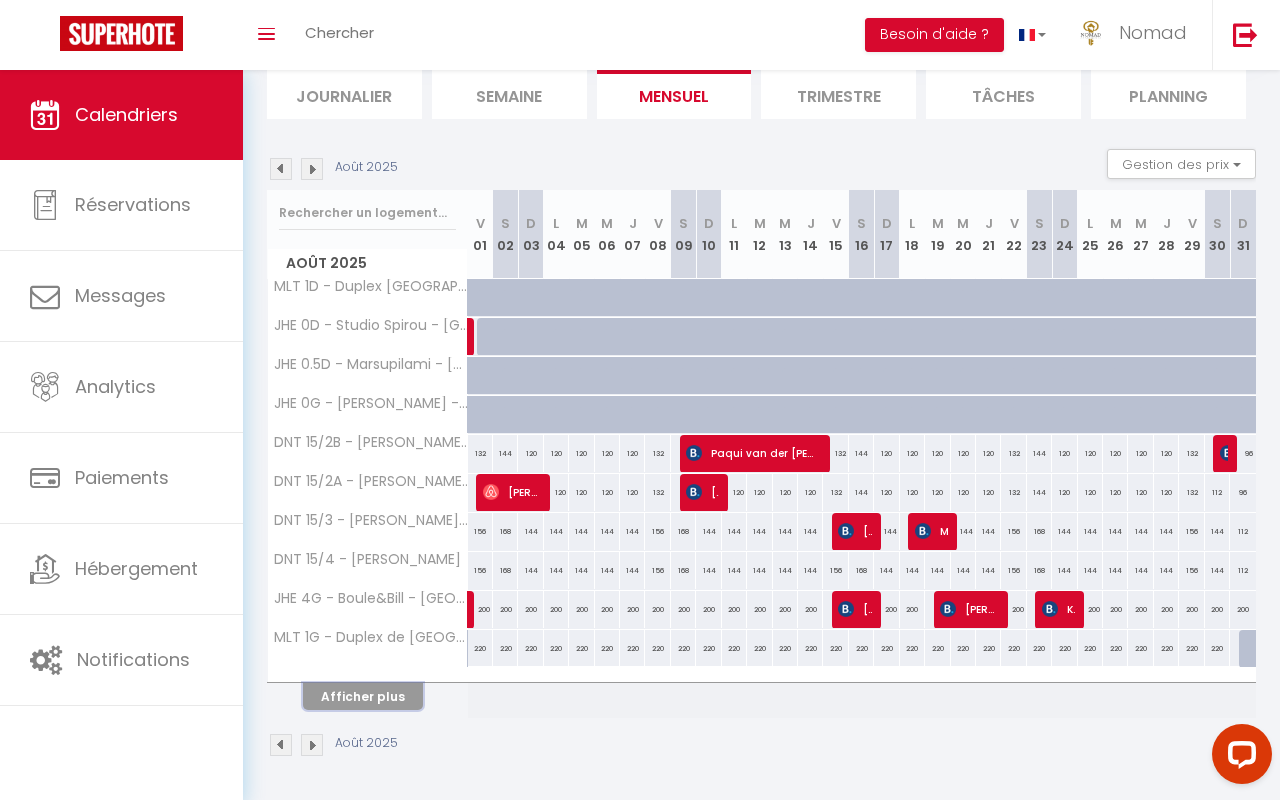 click on "Afficher plus" at bounding box center [363, 696] 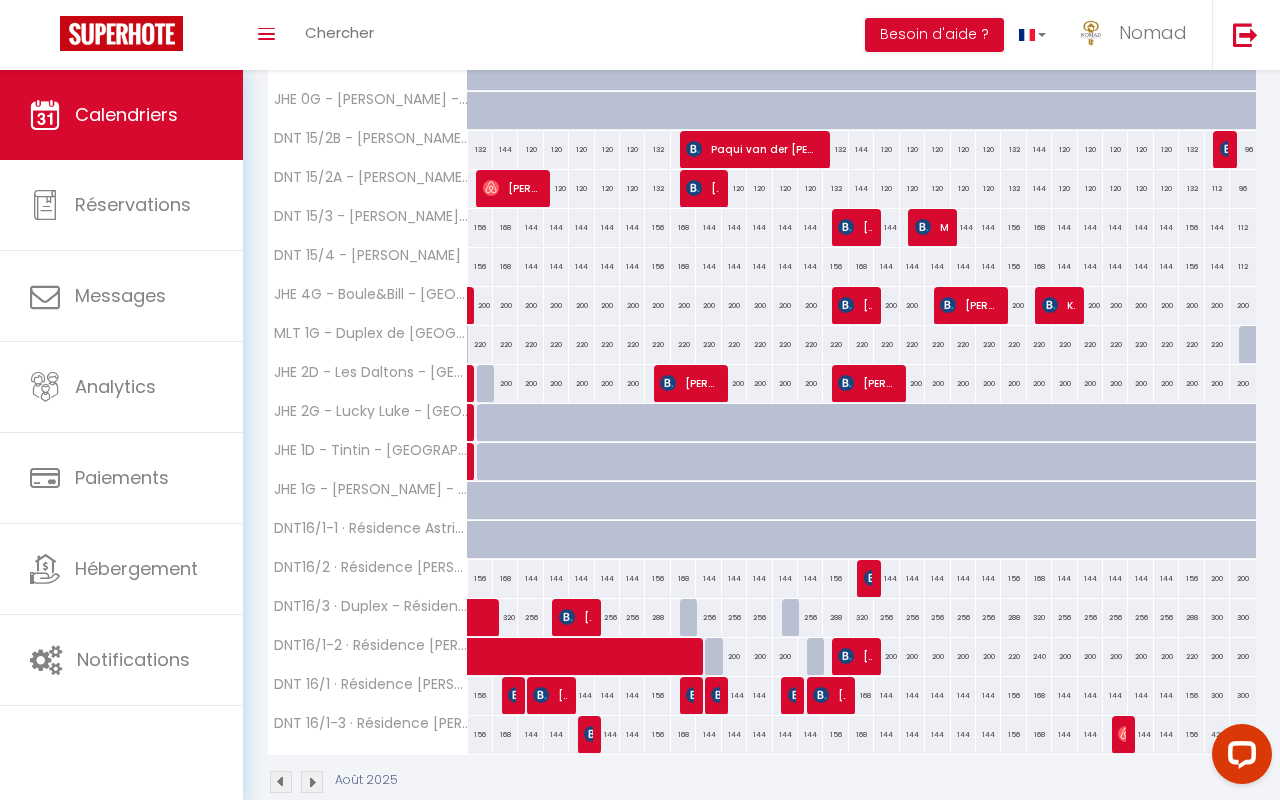 scroll, scrollTop: 446, scrollLeft: 0, axis: vertical 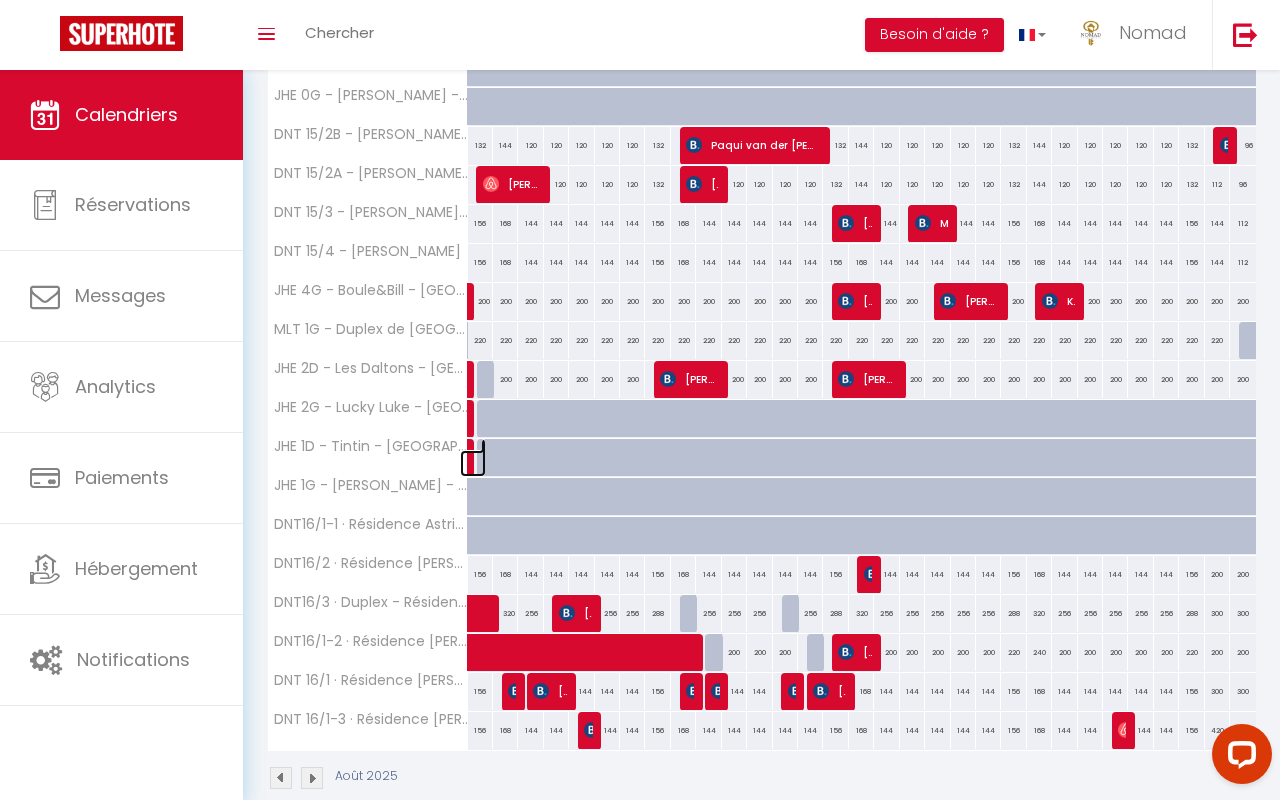 click at bounding box center (472, 463) 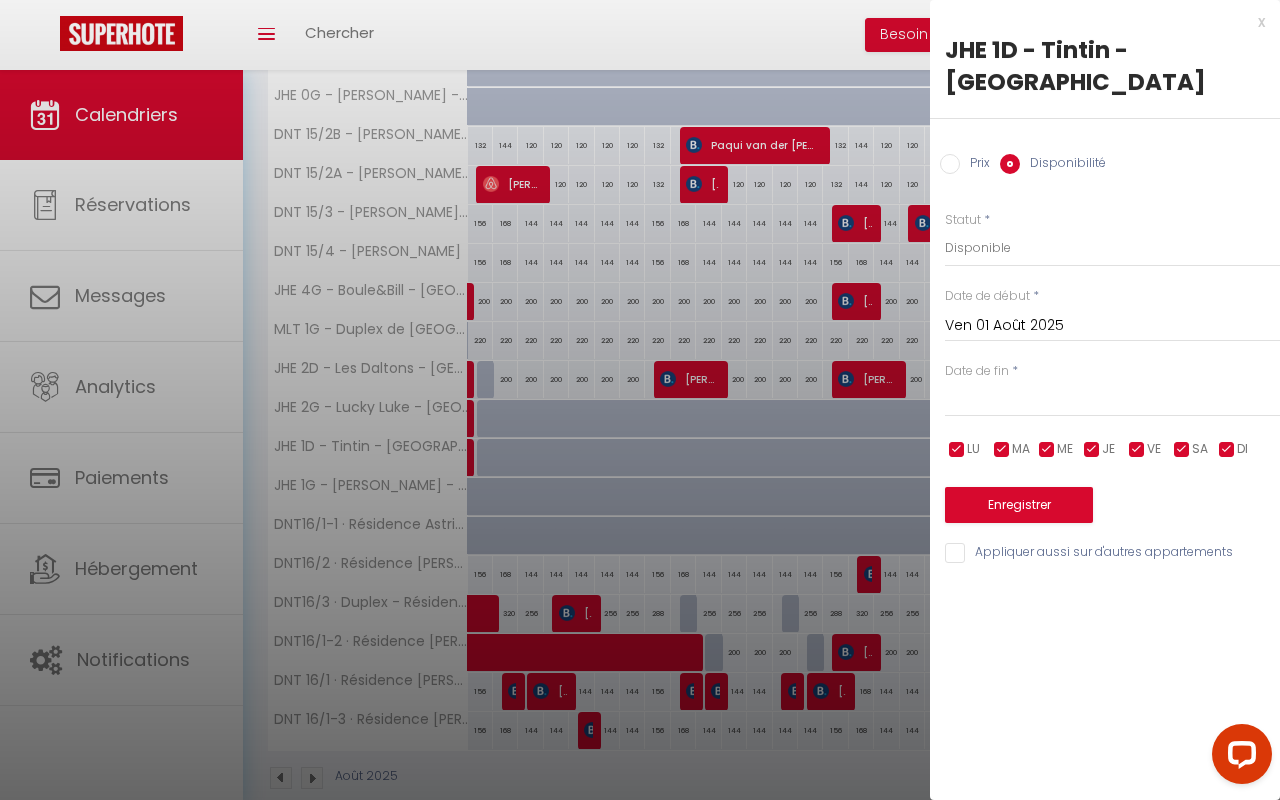 click at bounding box center [640, 400] 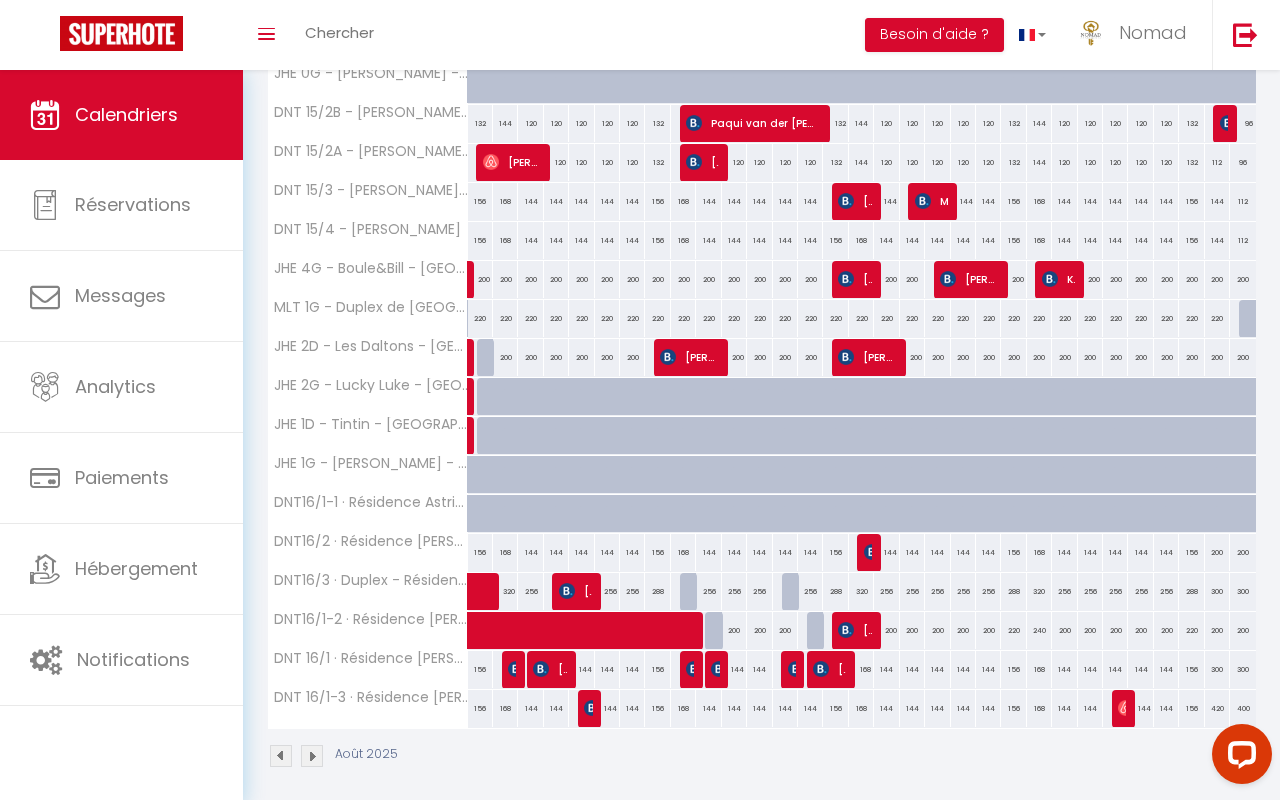 scroll, scrollTop: 472, scrollLeft: 0, axis: vertical 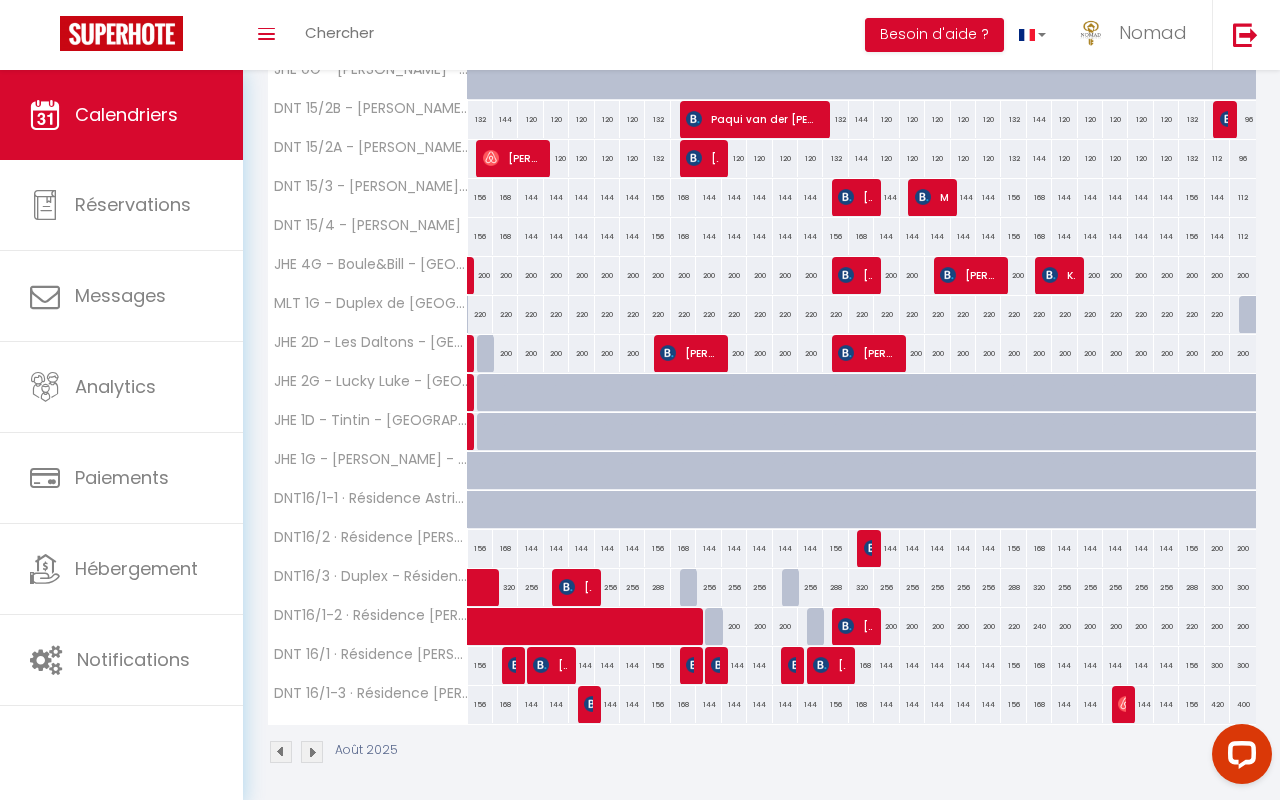 click on "220" at bounding box center [480, 314] 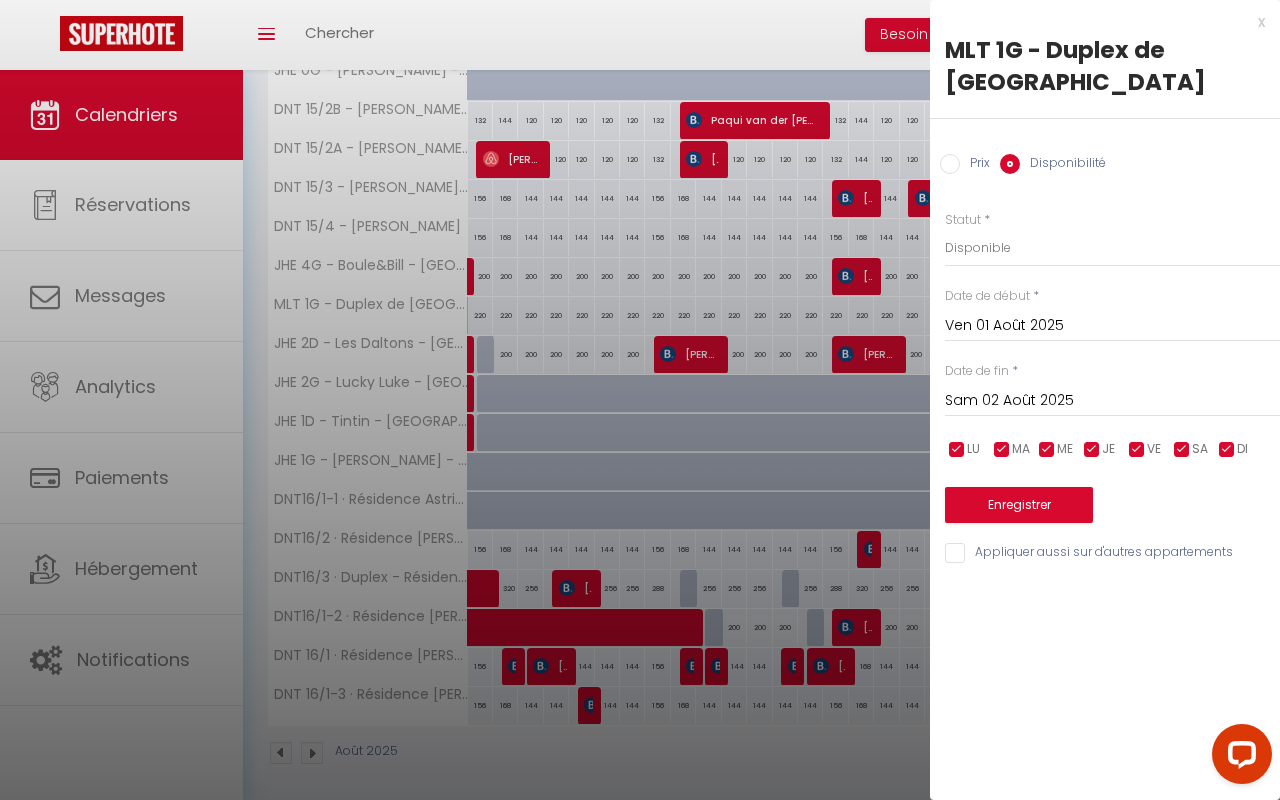 click on "Sam 02 Août 2025" at bounding box center [1112, 401] 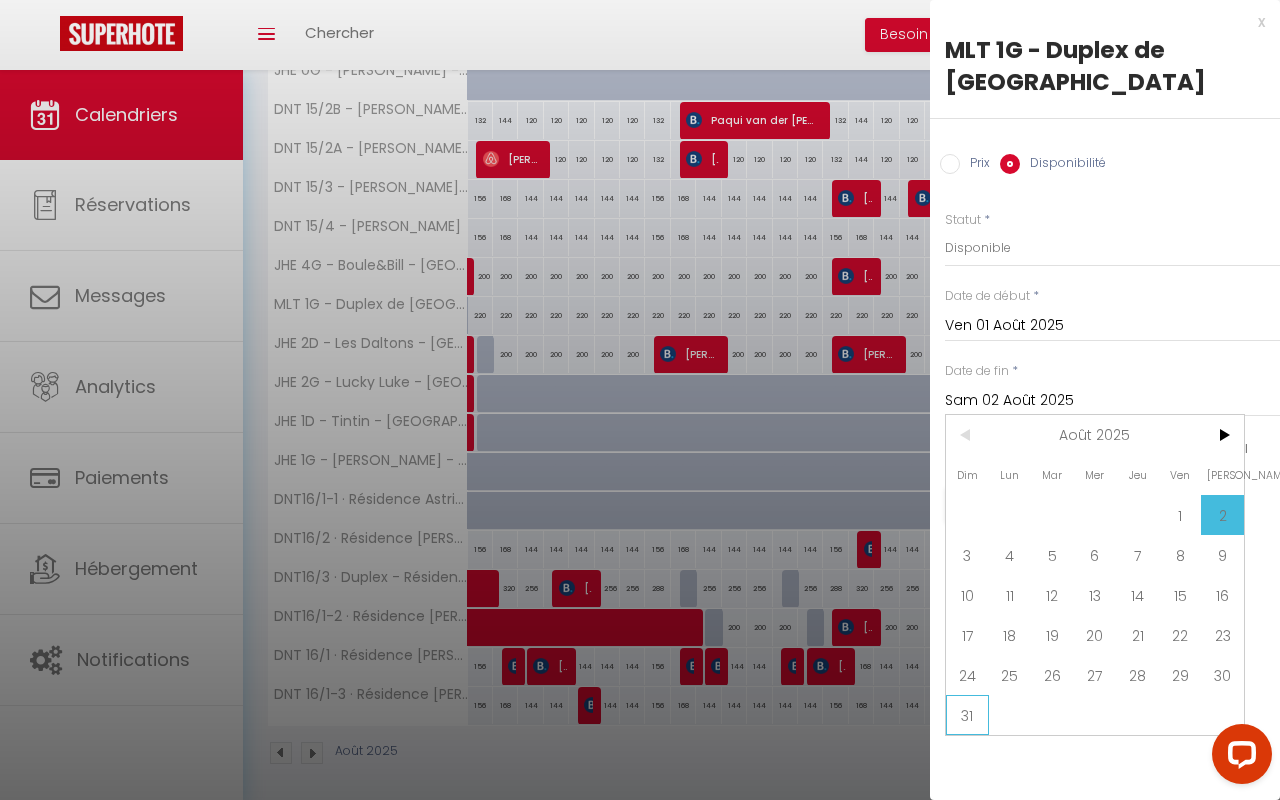drag, startPoint x: 966, startPoint y: 740, endPoint x: 1005, endPoint y: 727, distance: 41.109608 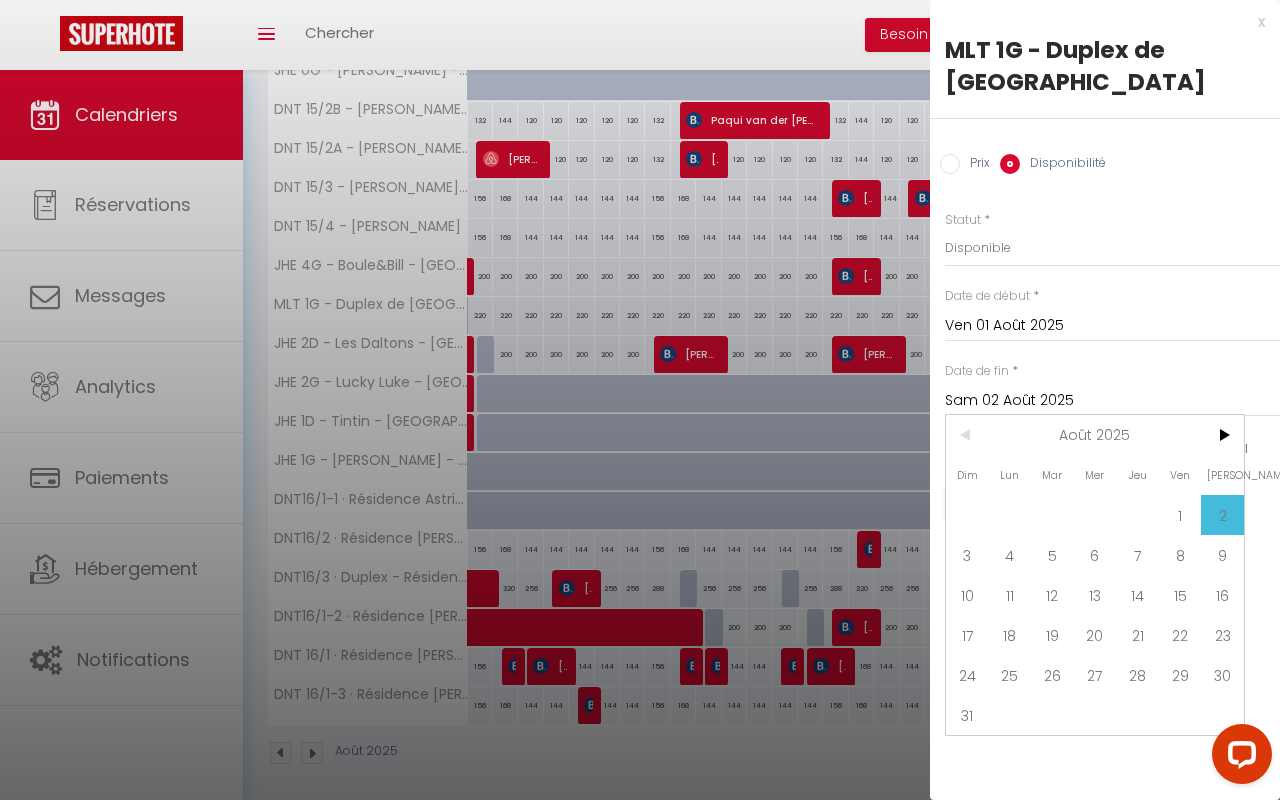 type on "Dim 31 Août 2025" 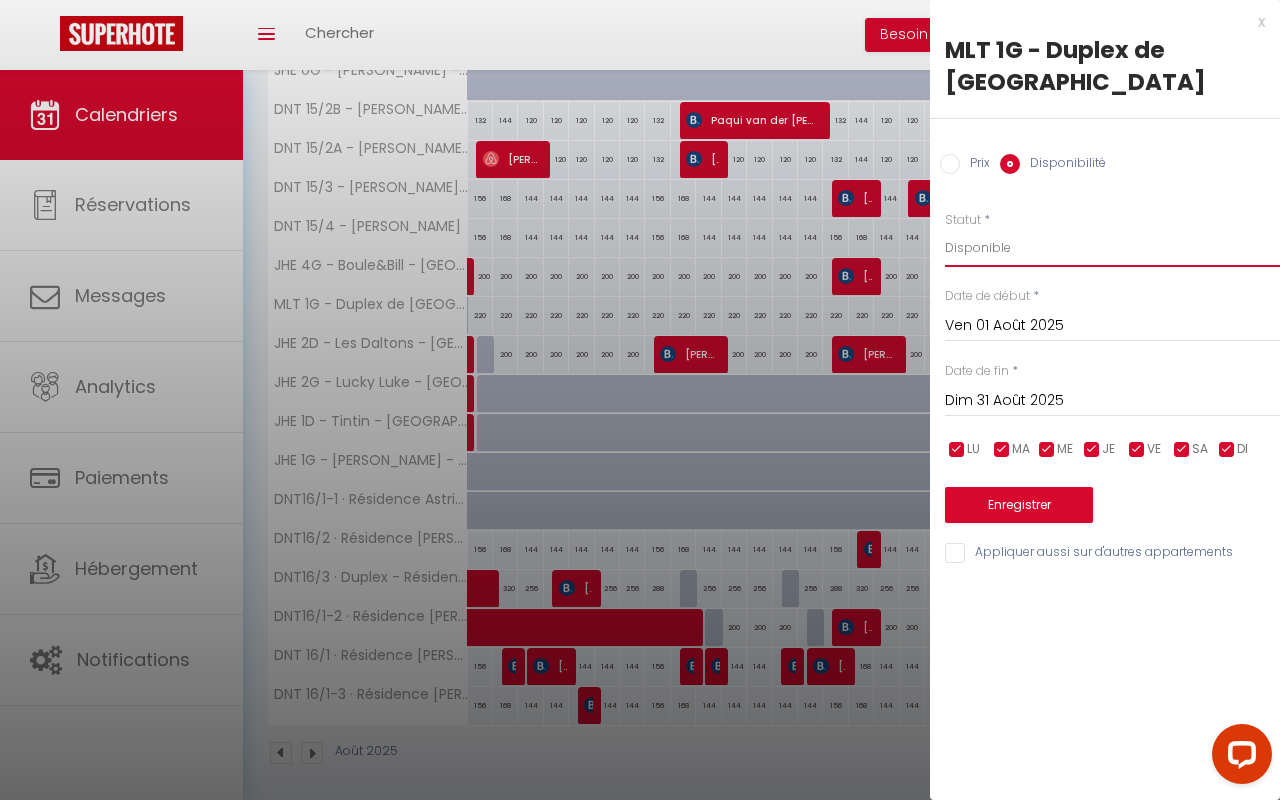 click on "Disponible
Indisponible" at bounding box center (1112, 248) 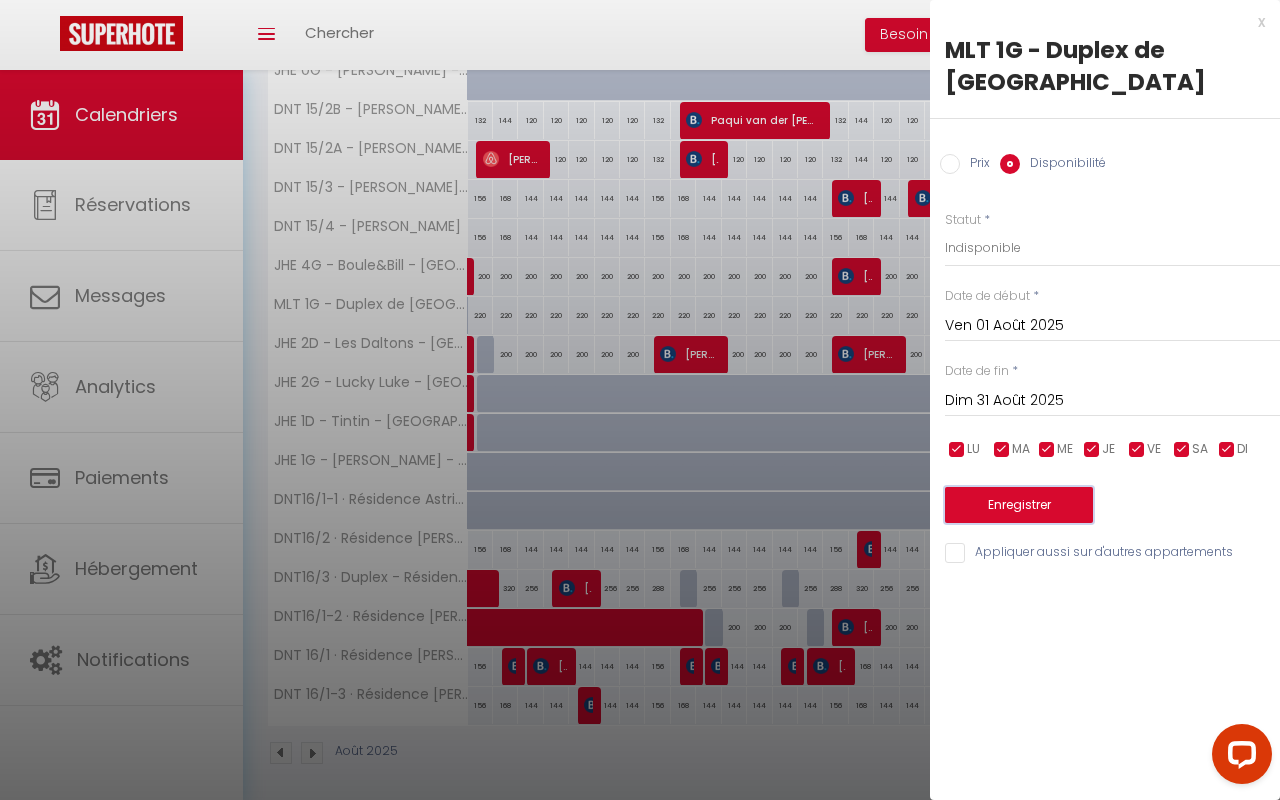click on "Enregistrer" at bounding box center [1019, 505] 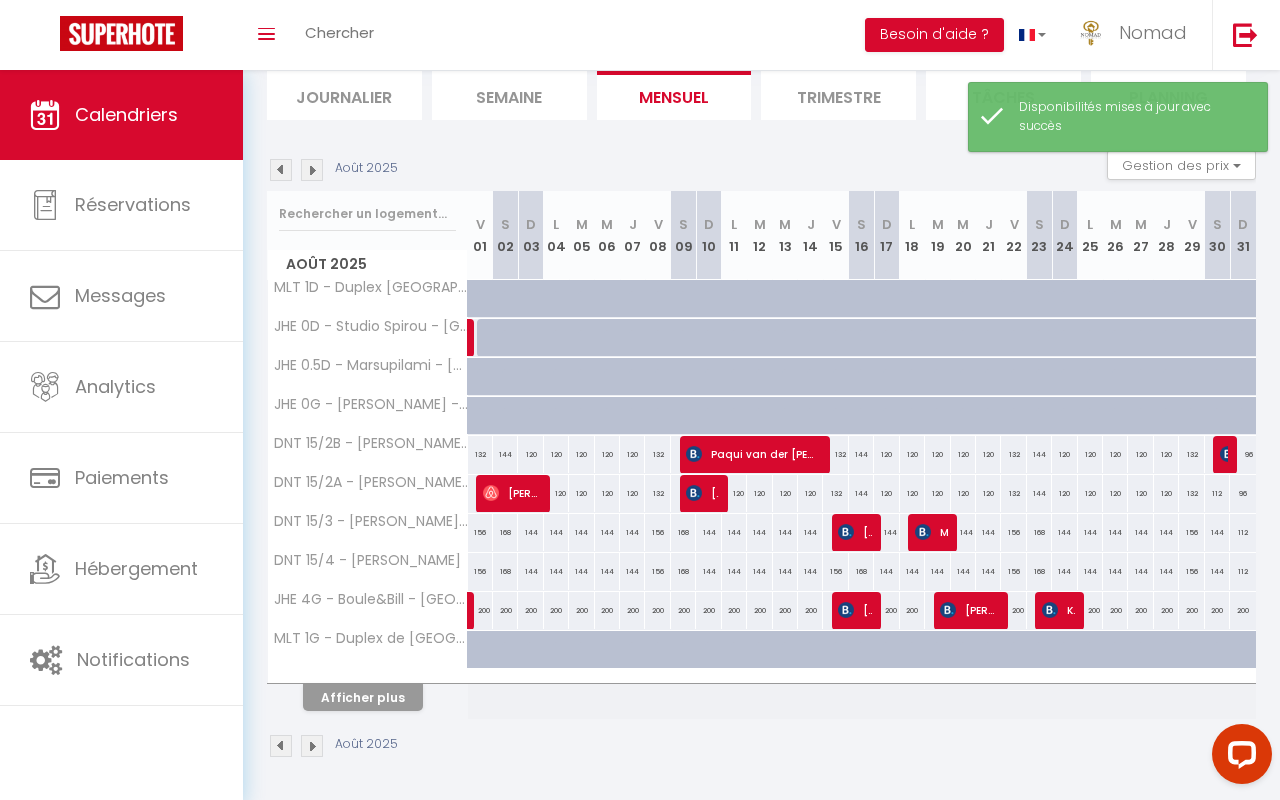 scroll, scrollTop: 138, scrollLeft: 0, axis: vertical 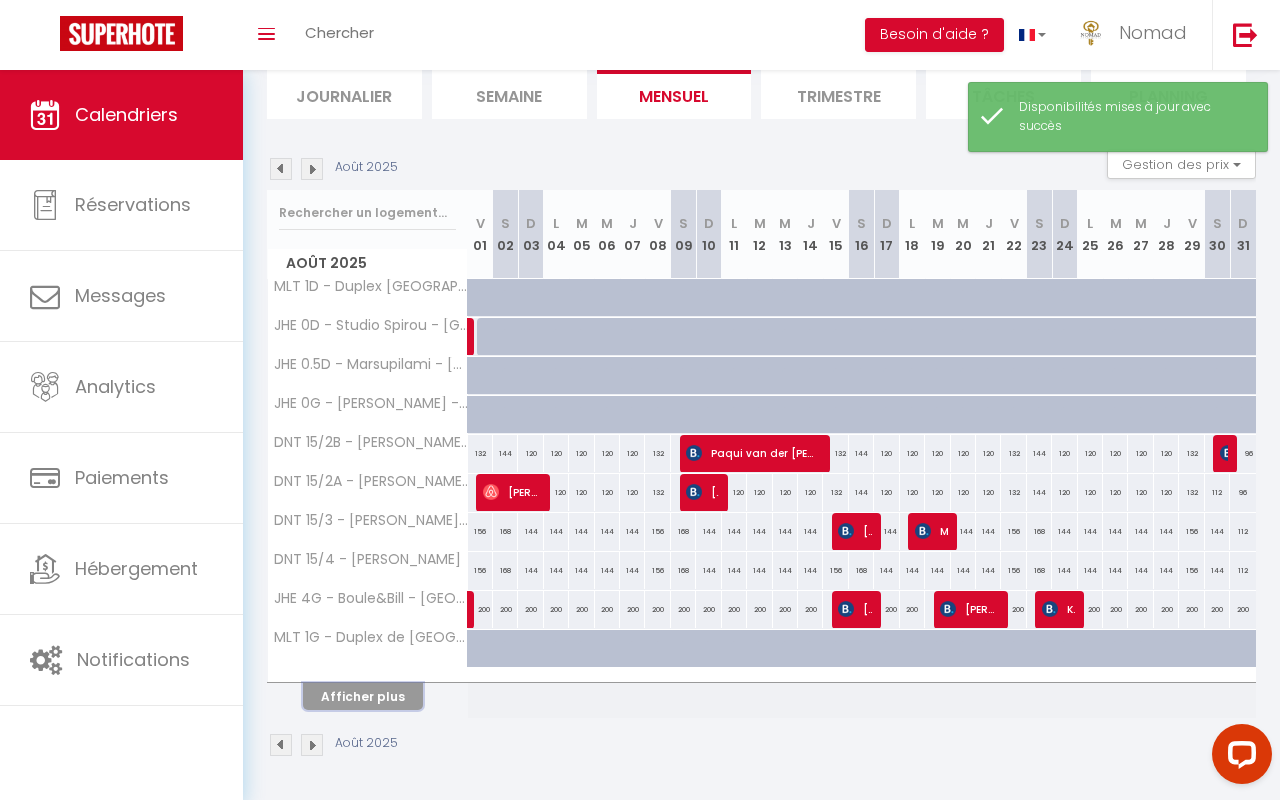 click on "Afficher plus" at bounding box center (363, 696) 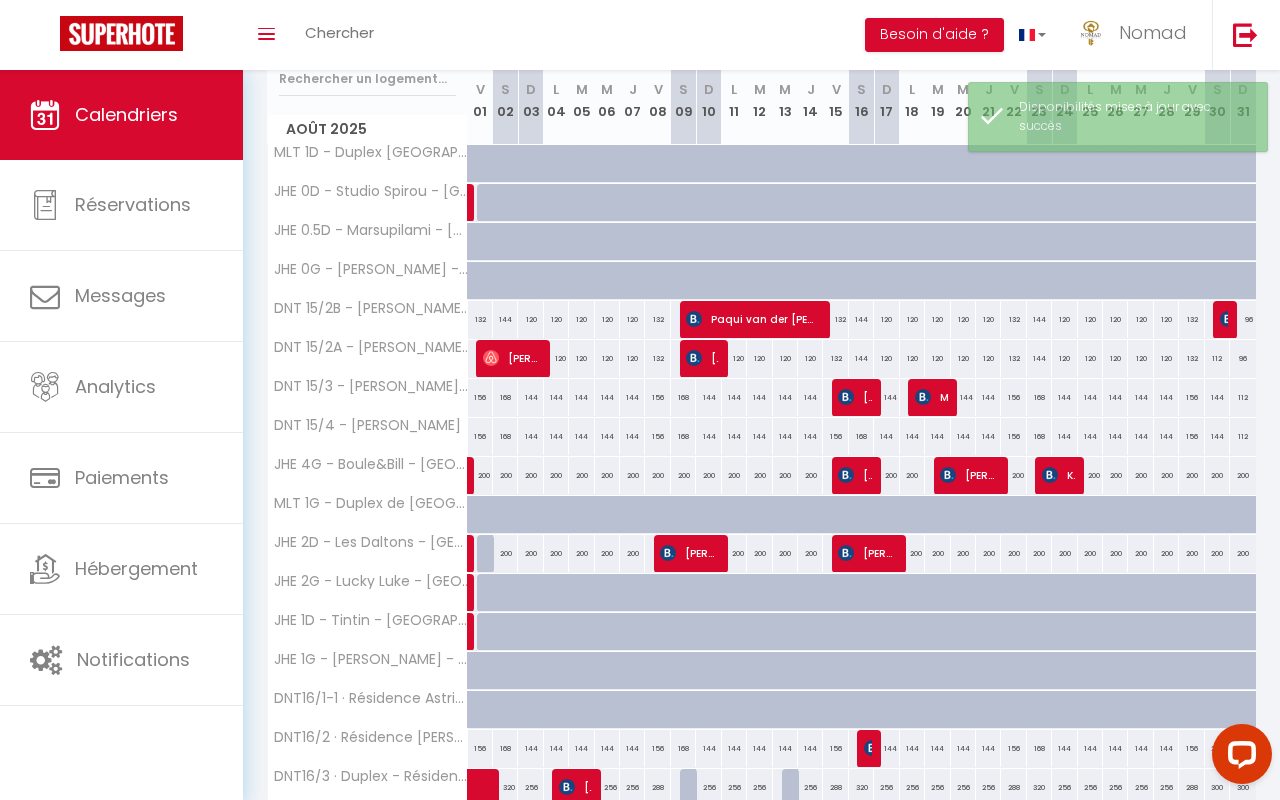 scroll, scrollTop: 273, scrollLeft: 0, axis: vertical 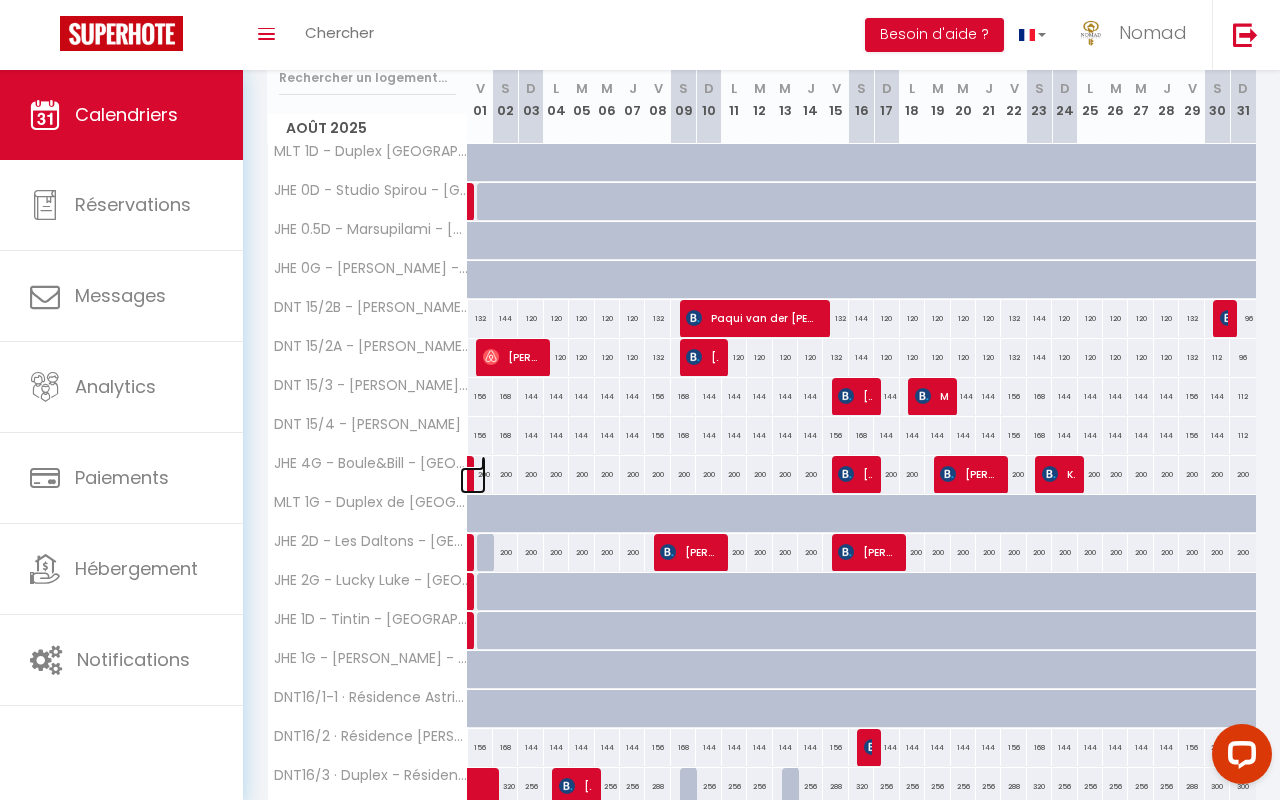 click at bounding box center (472, 480) 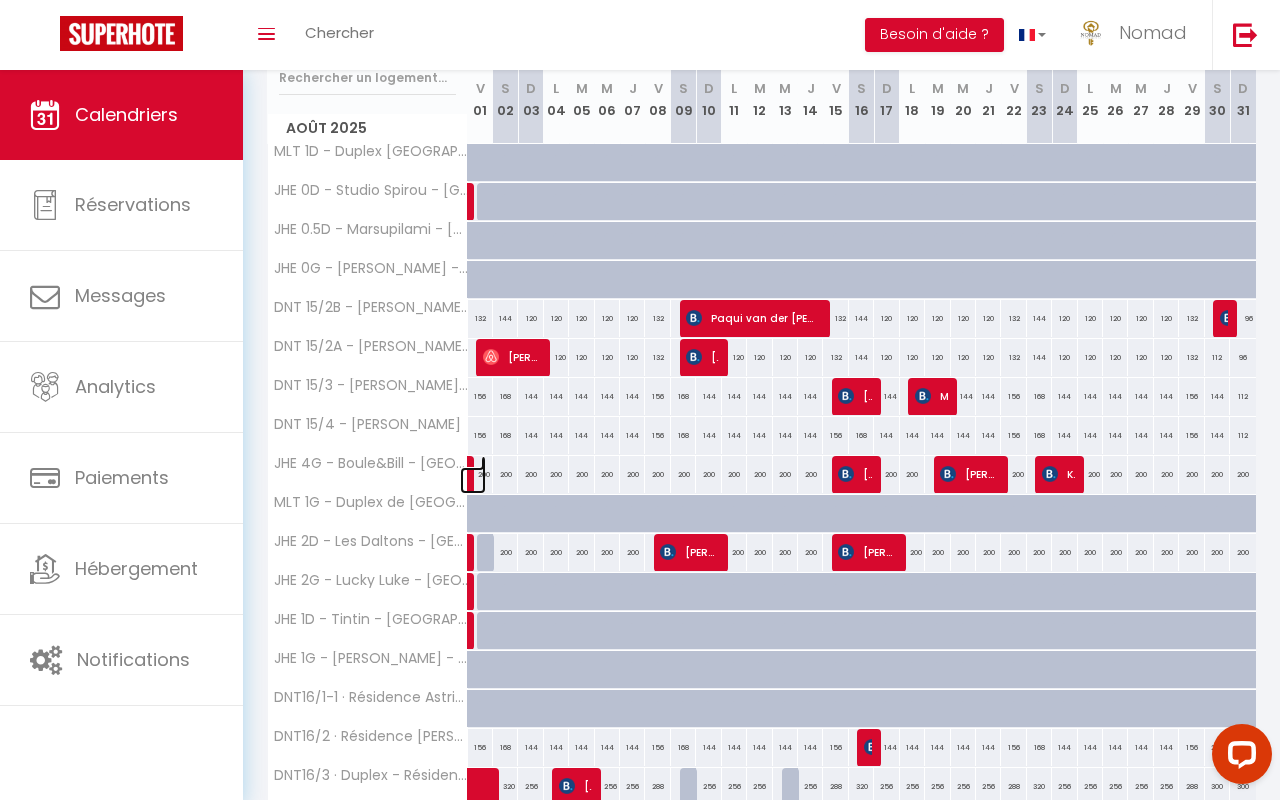 select on "1" 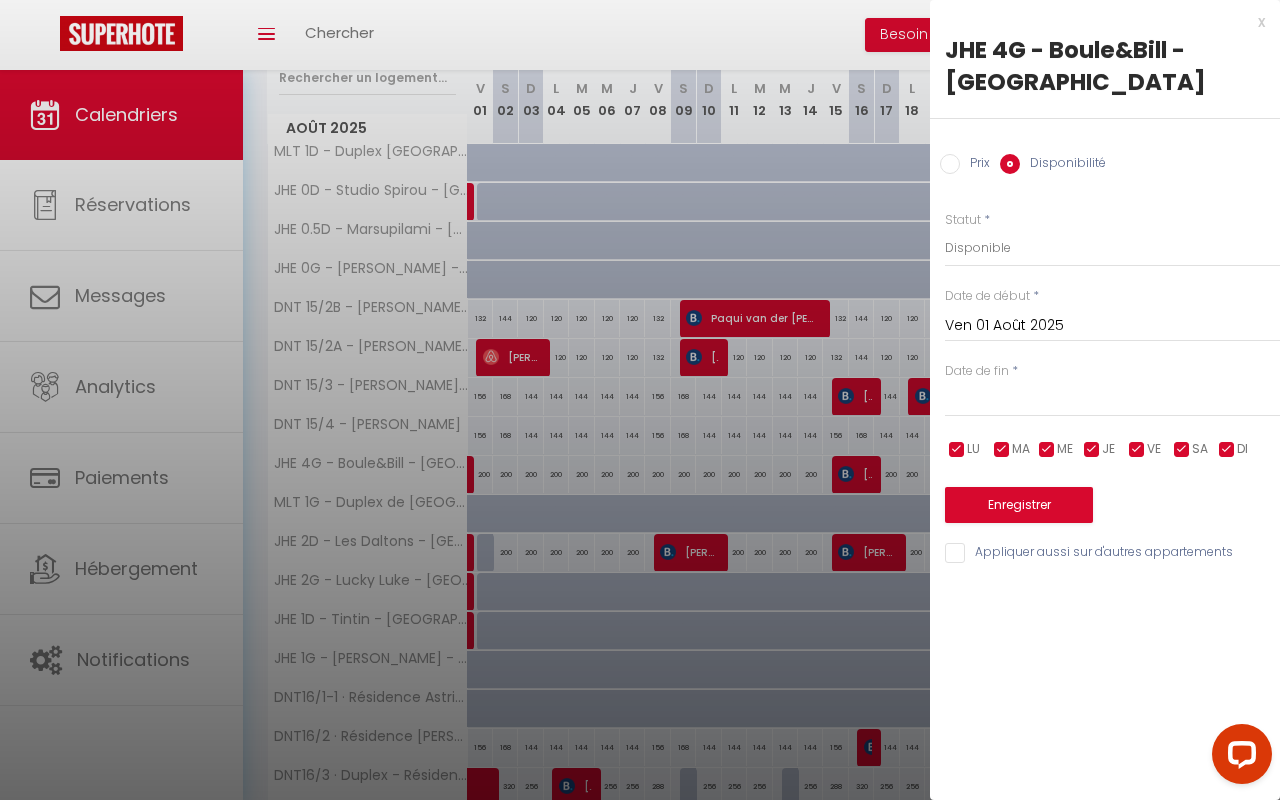 click at bounding box center (640, 400) 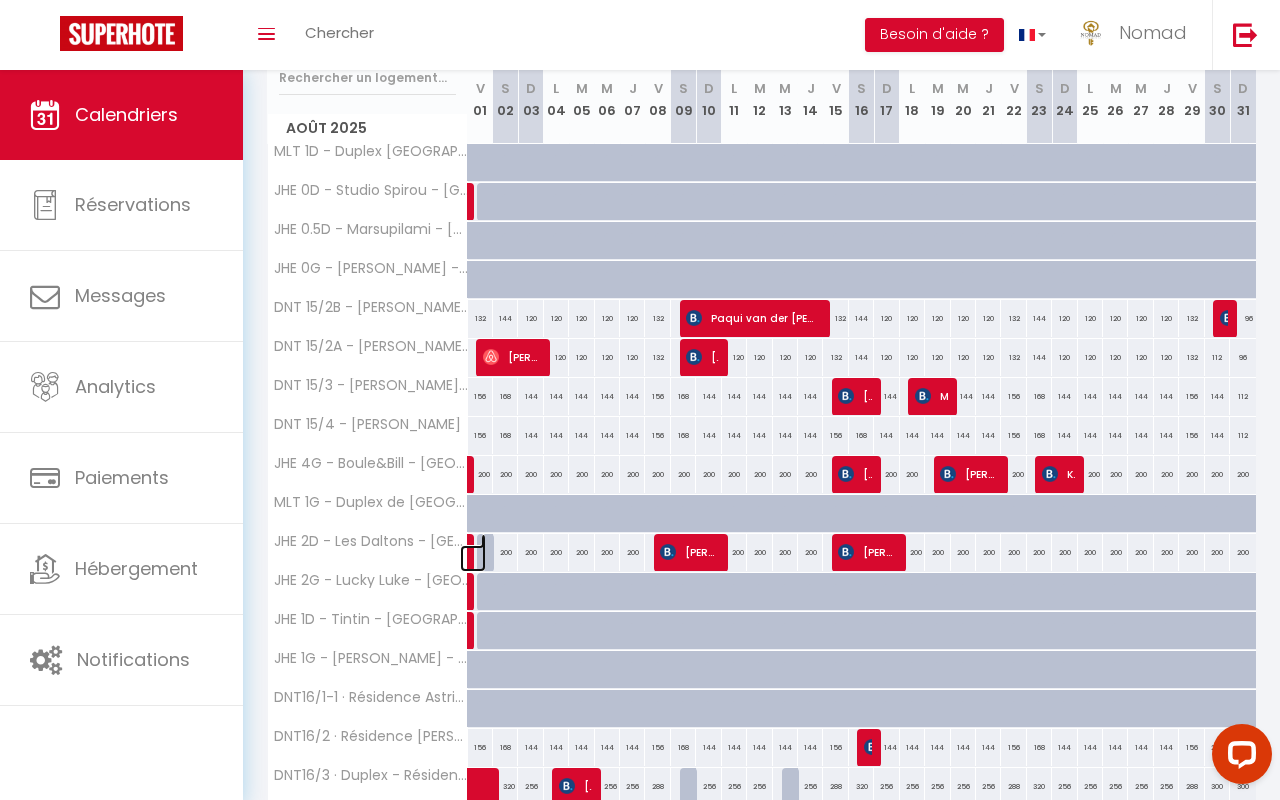 click at bounding box center [472, 558] 